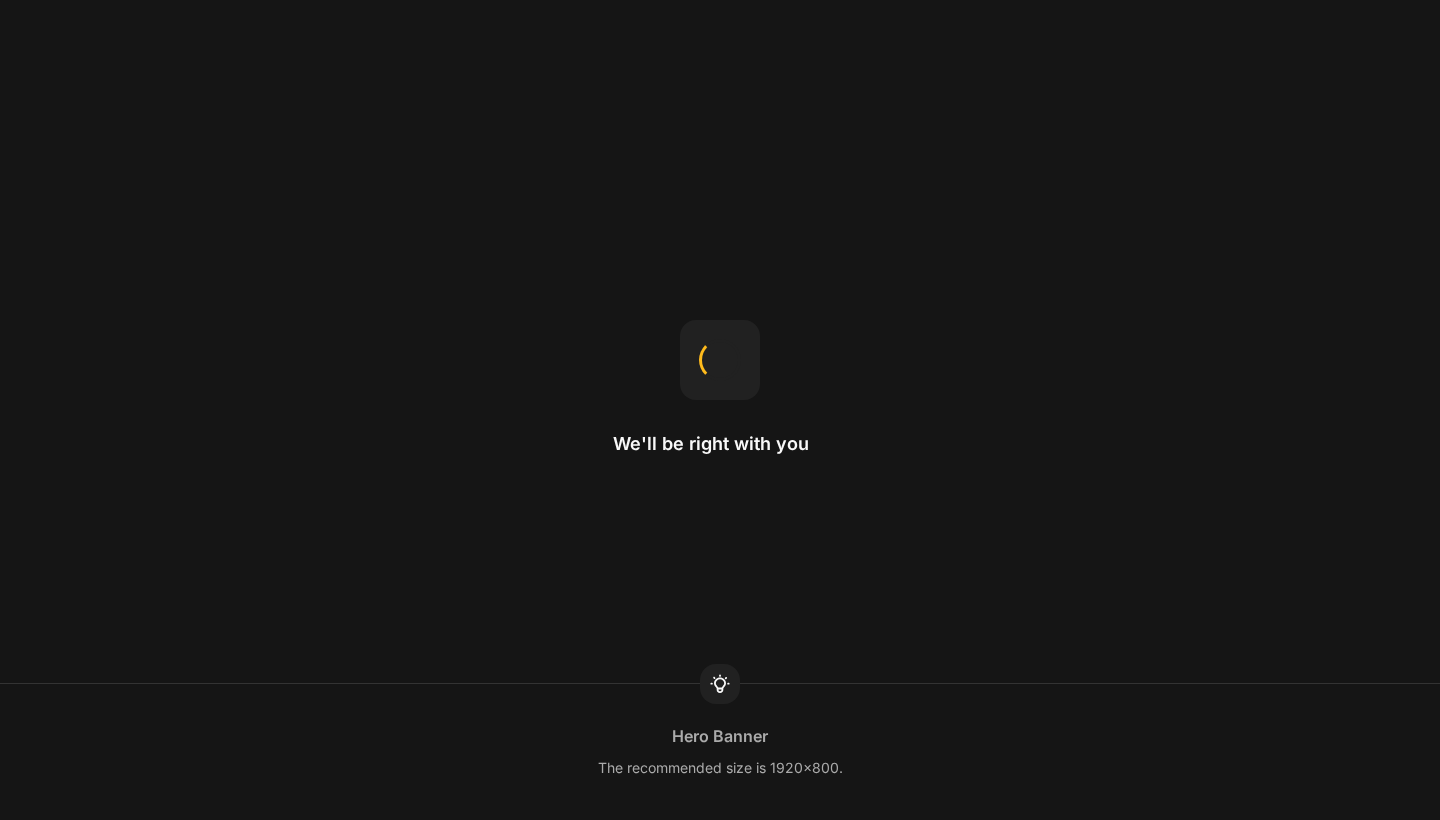 scroll, scrollTop: 0, scrollLeft: 0, axis: both 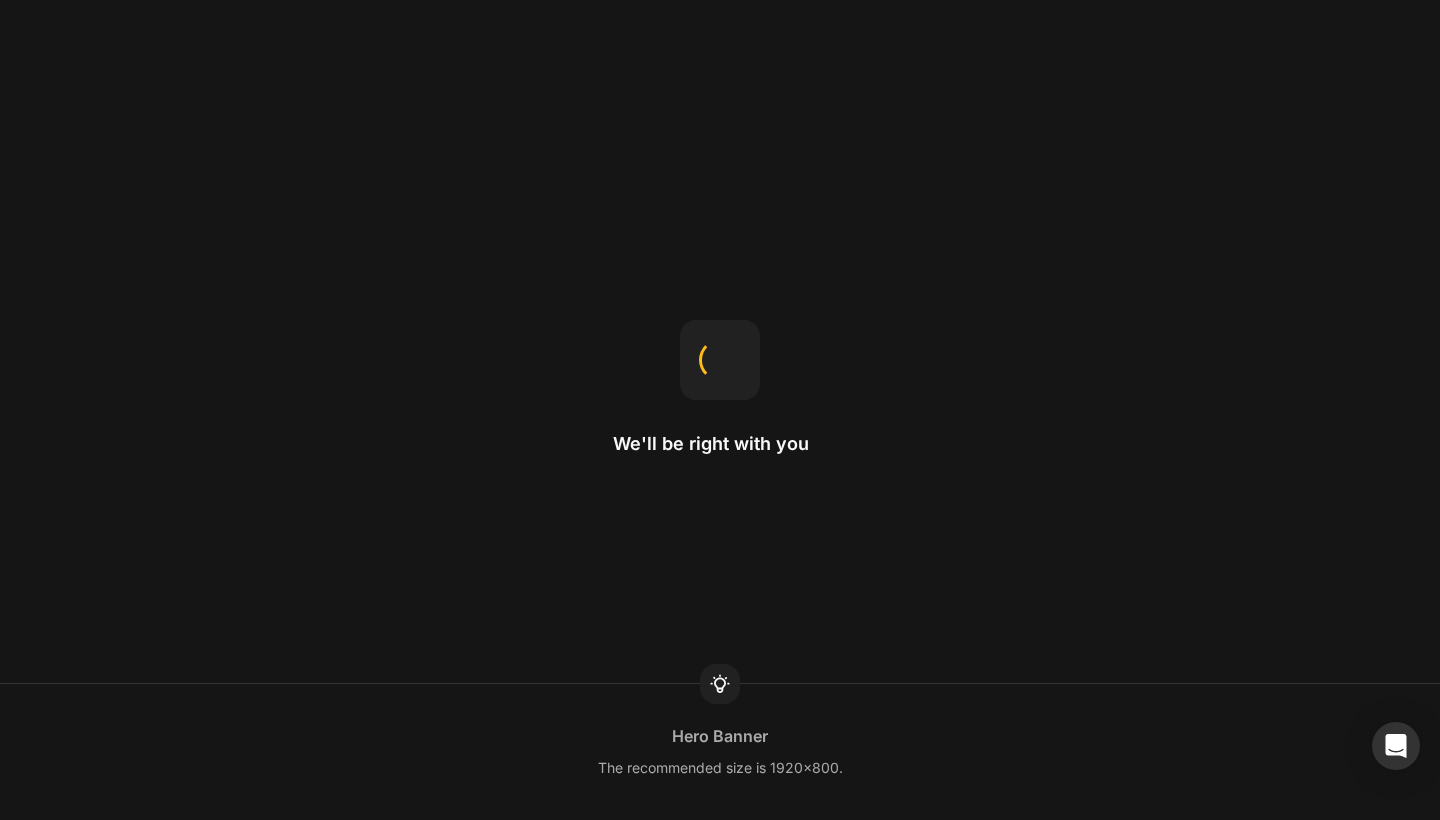 type on "3" 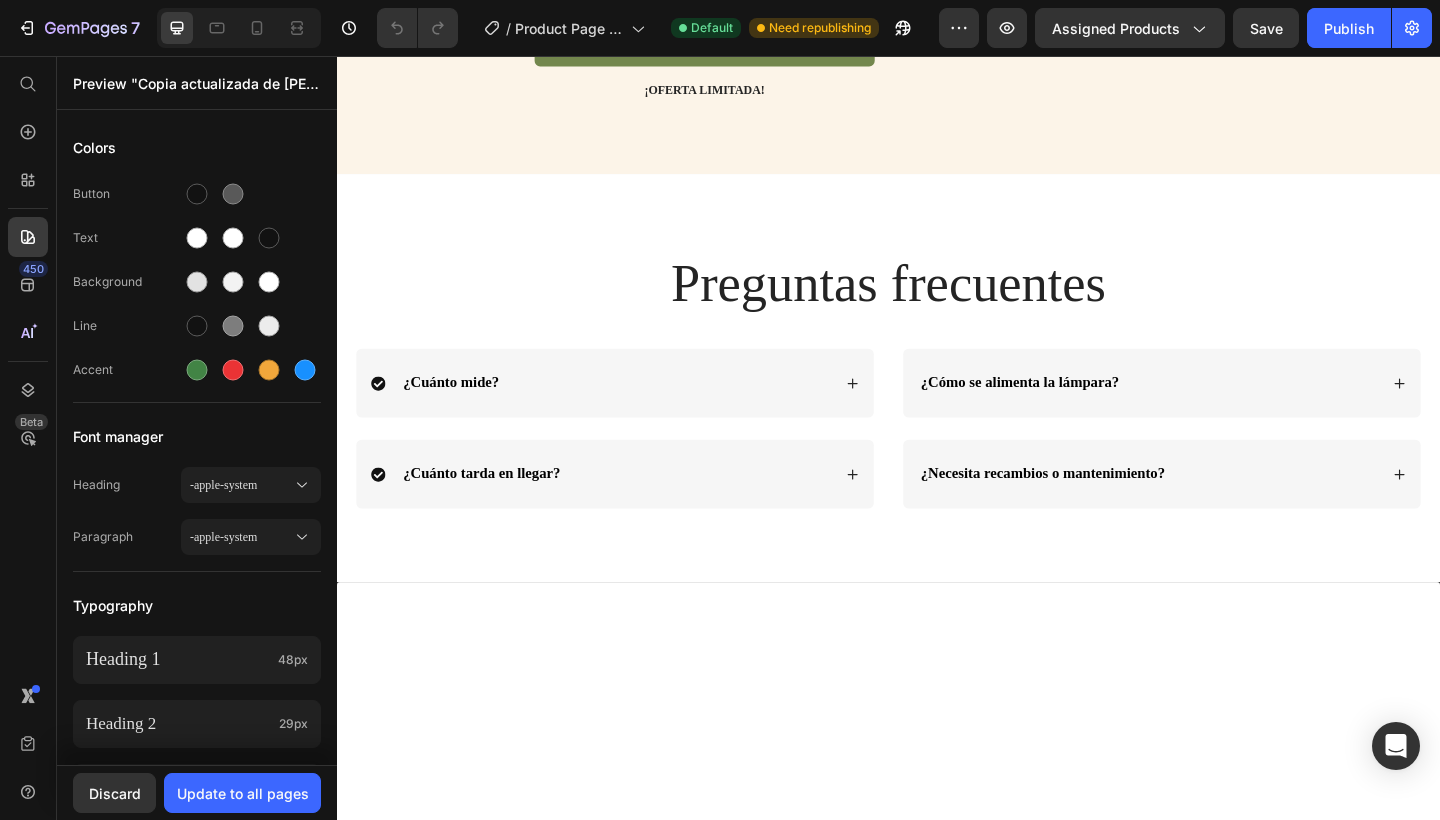 scroll, scrollTop: 0, scrollLeft: 0, axis: both 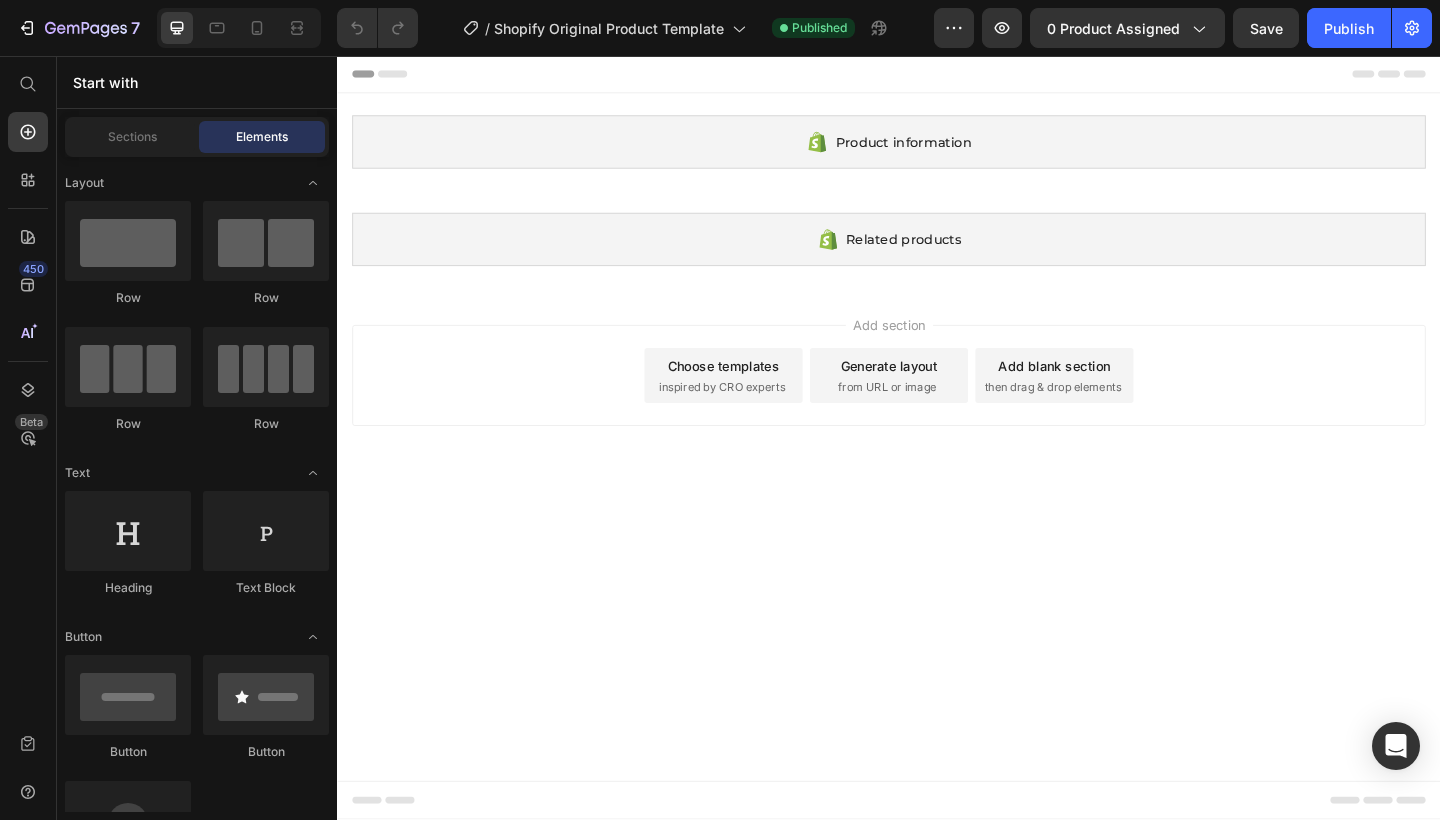 click on "Start with" at bounding box center [197, 82] 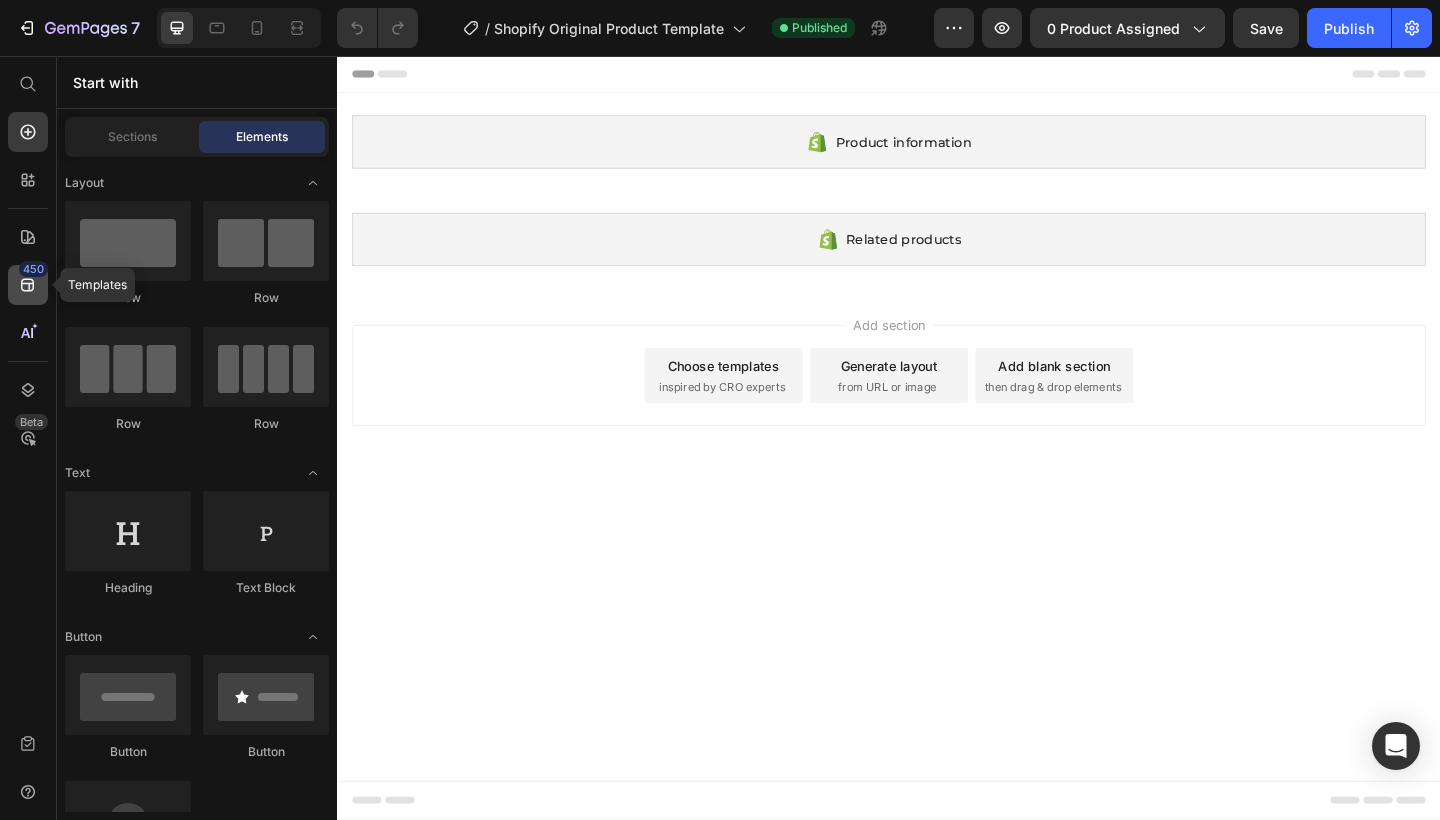 click 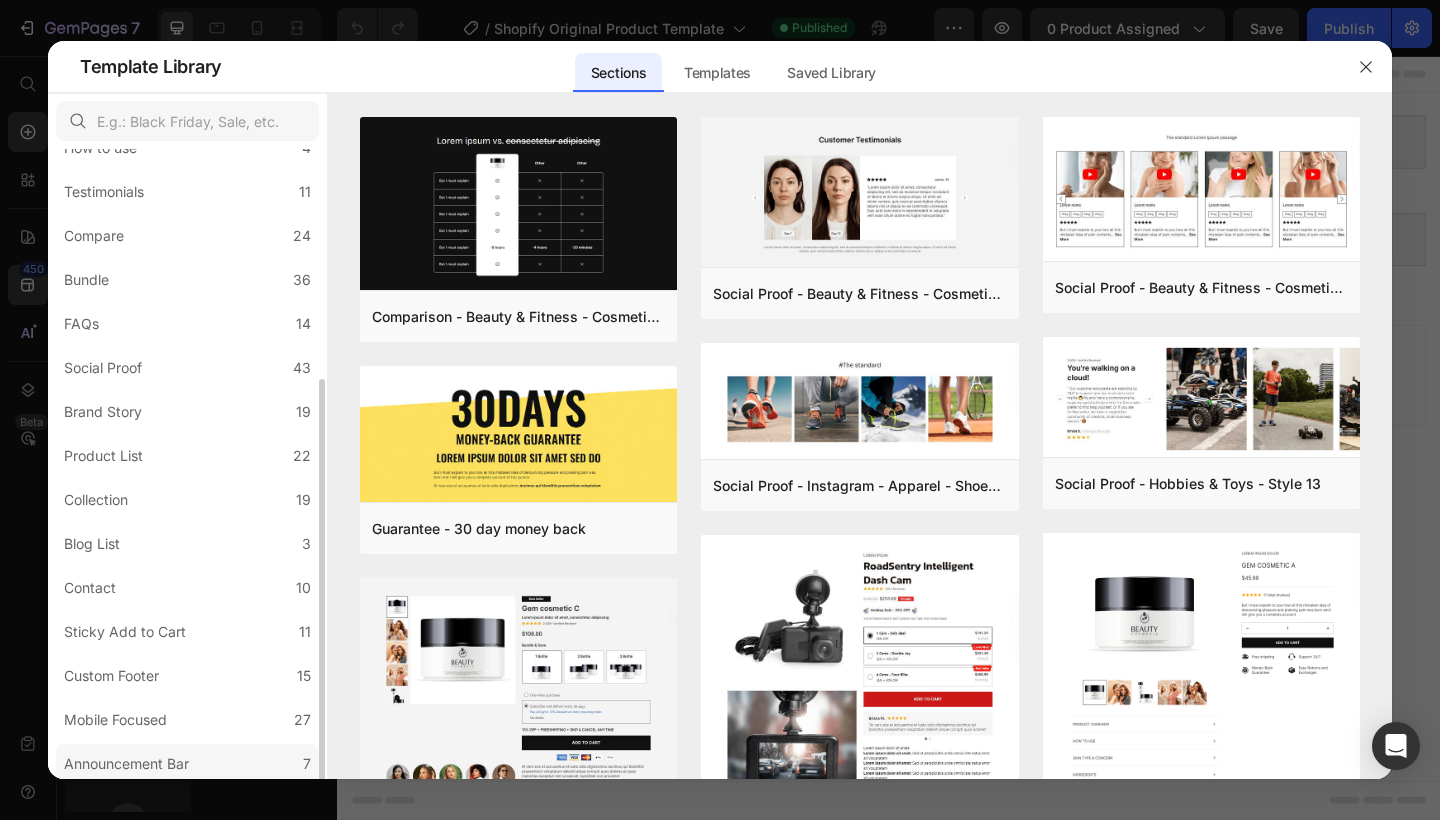 scroll, scrollTop: 350, scrollLeft: 0, axis: vertical 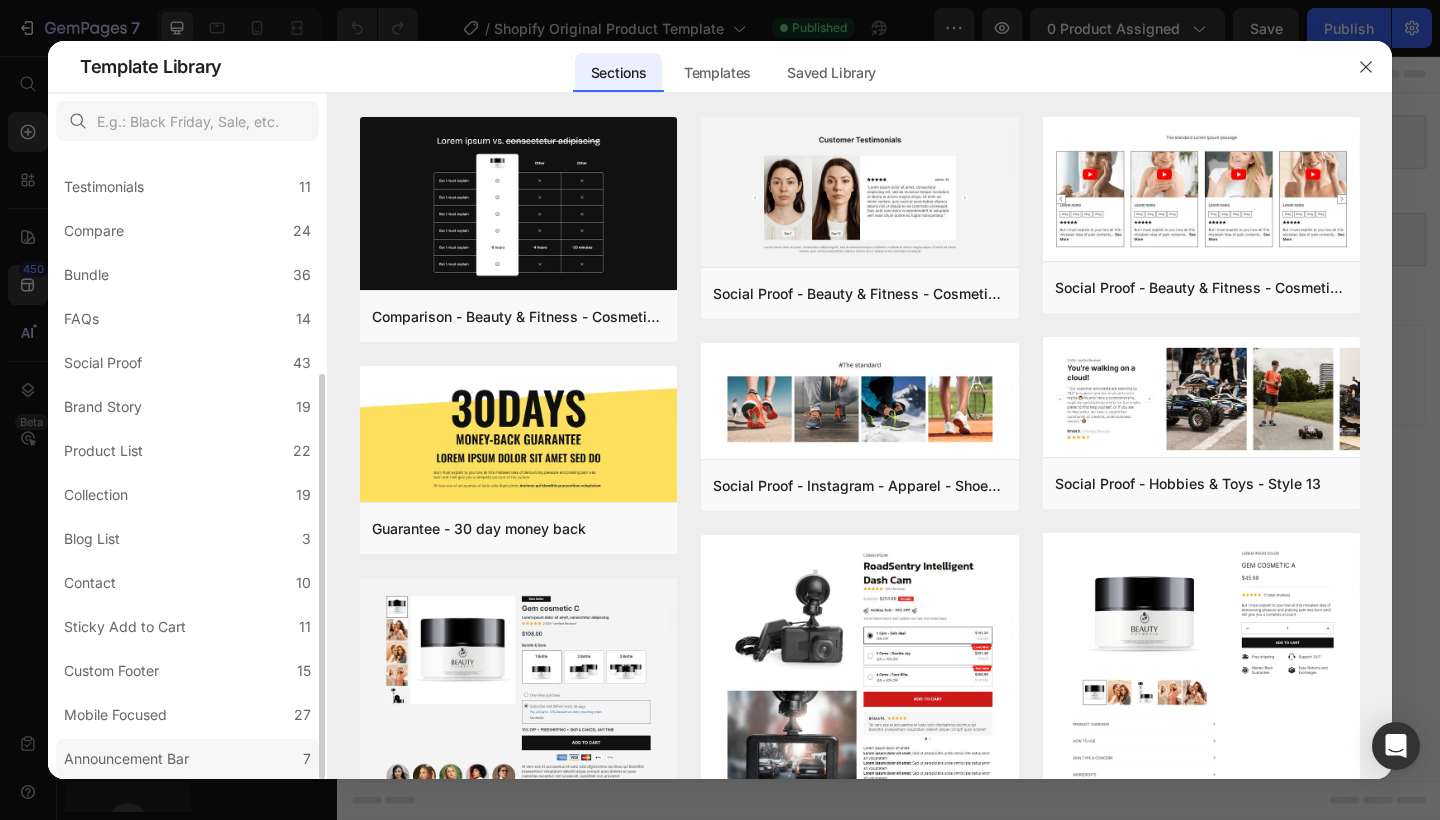 click on "Announcement Bar" at bounding box center (130, 759) 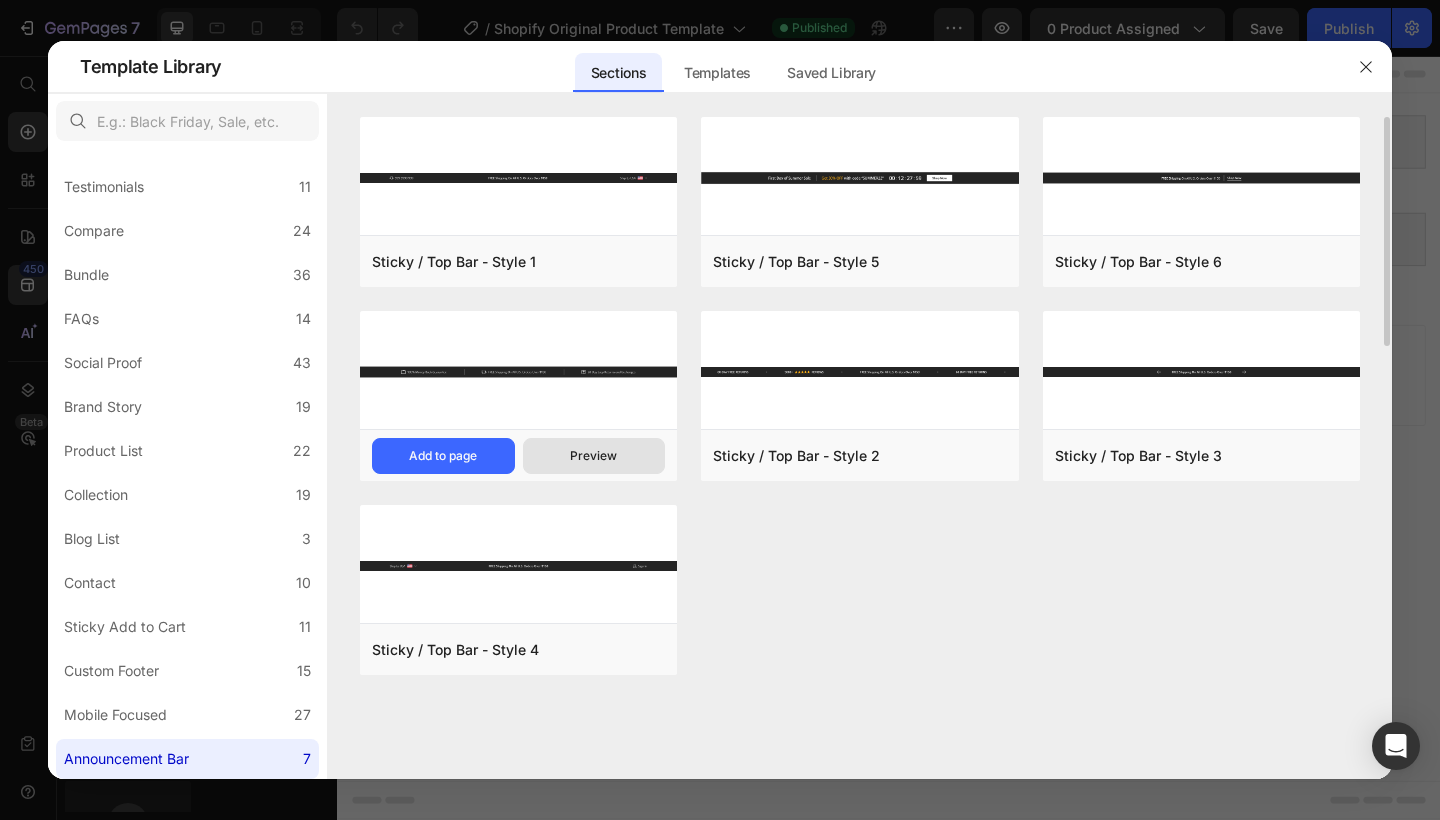 click on "Preview" at bounding box center [594, 456] 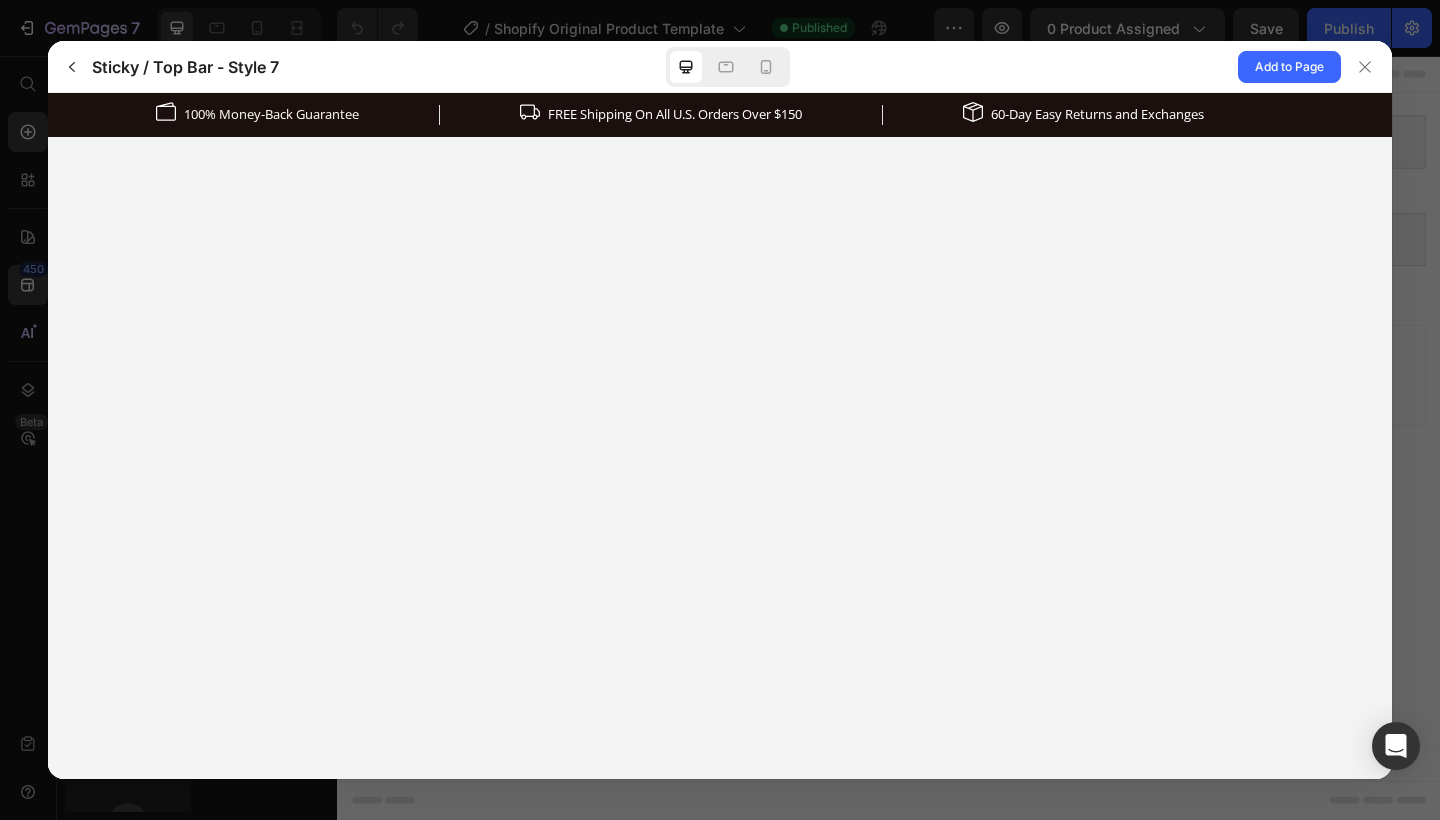 scroll, scrollTop: 0, scrollLeft: 0, axis: both 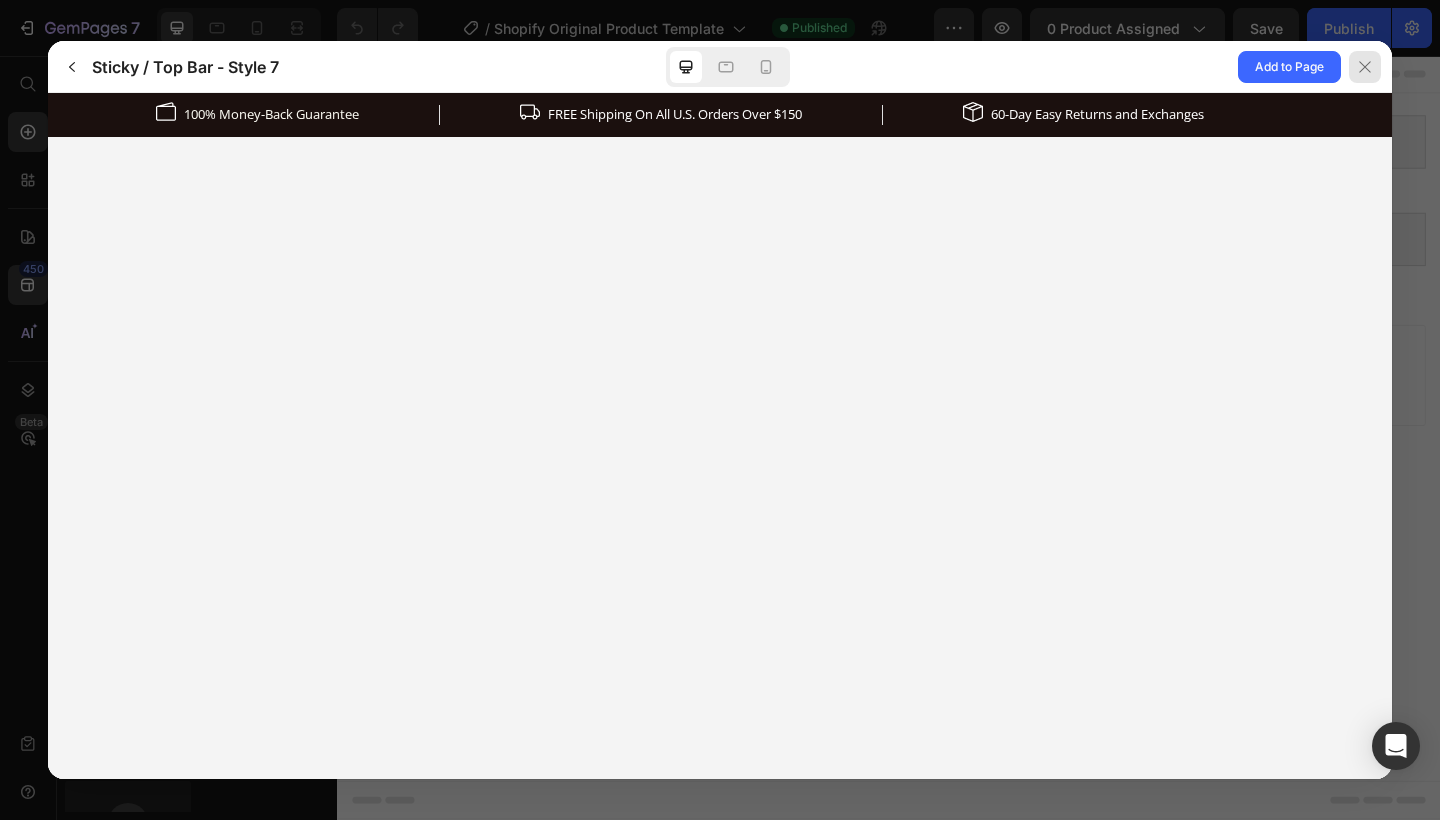 click 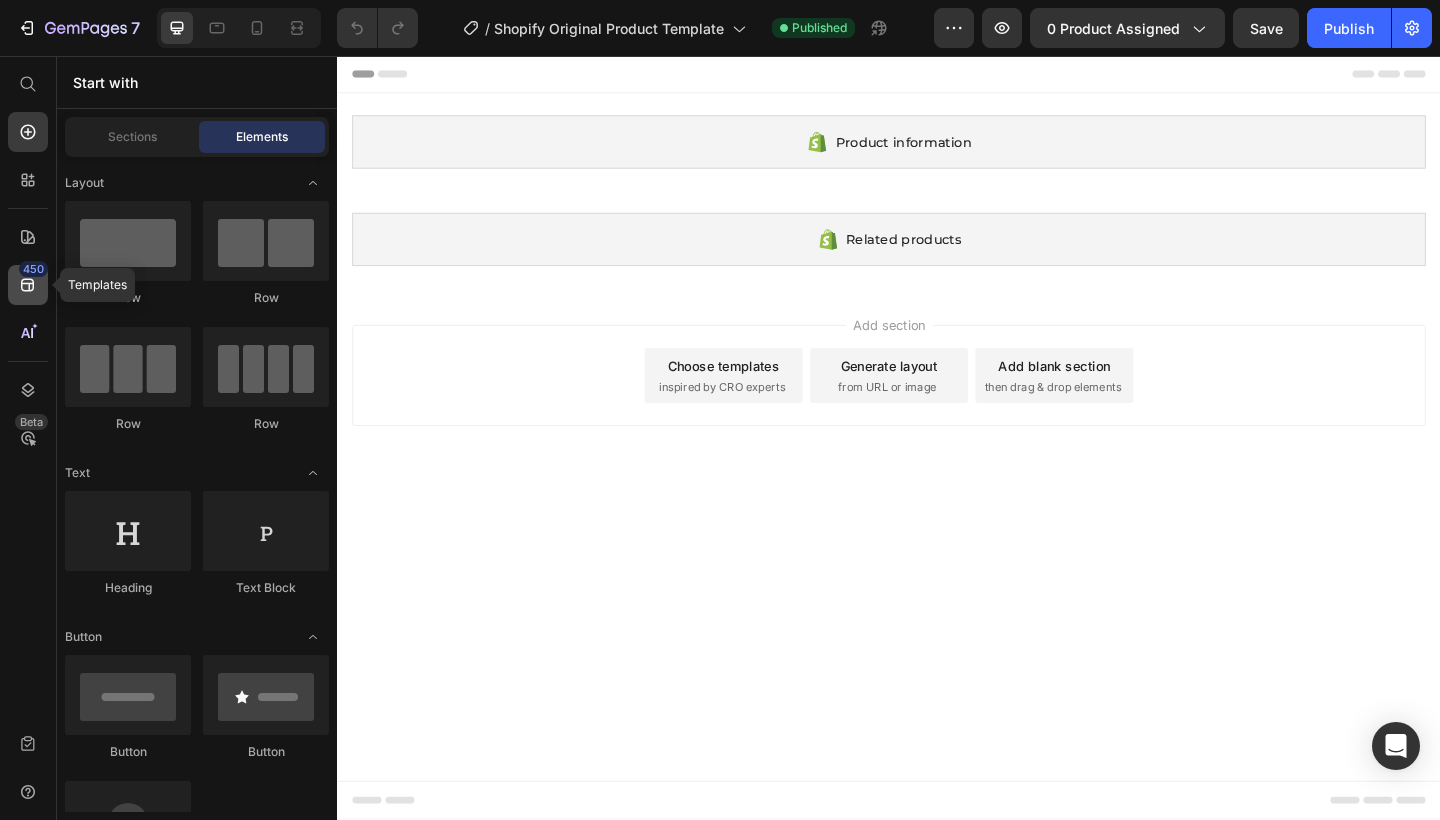 click on "450" at bounding box center [33, 269] 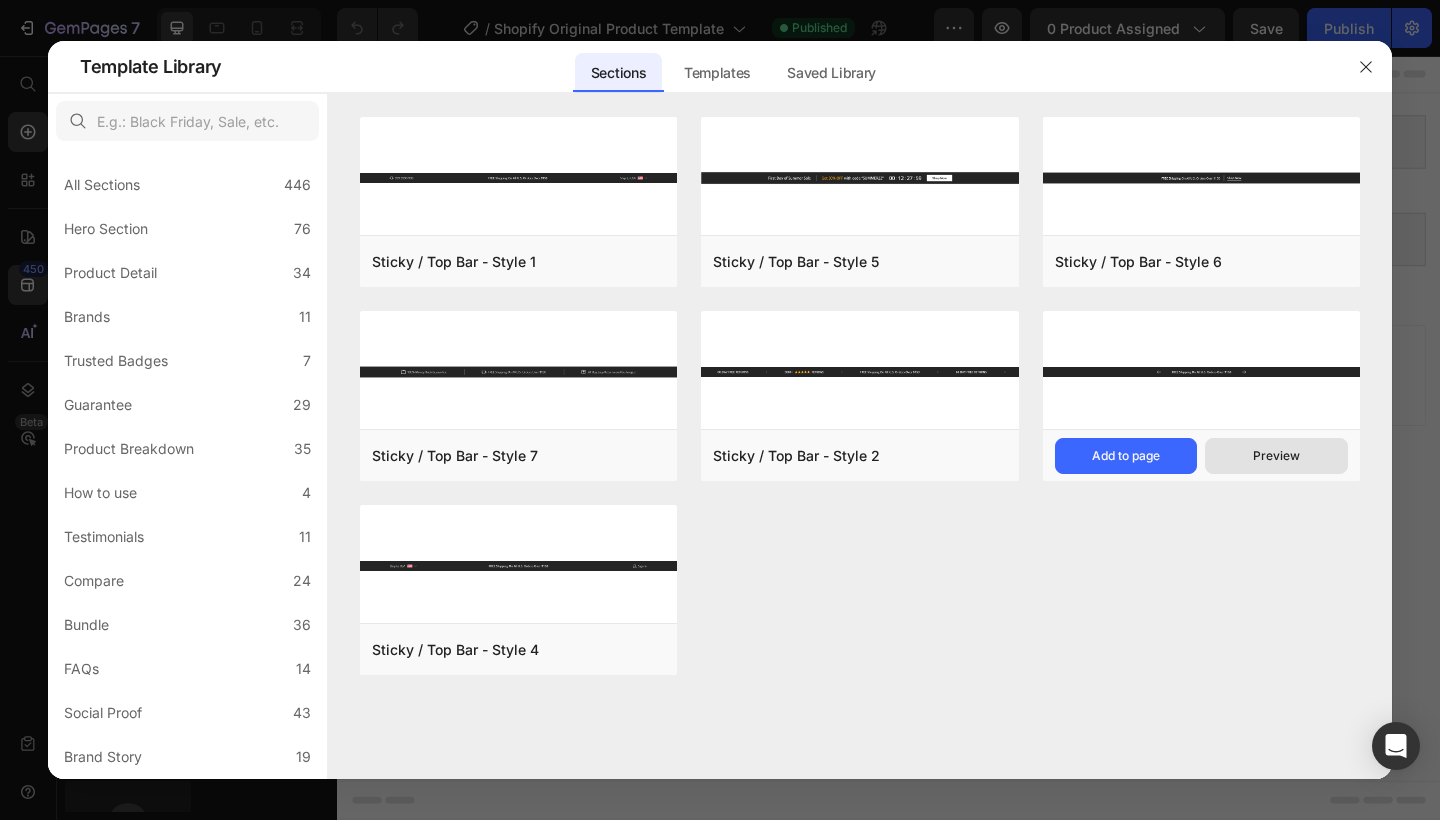 click on "Preview" at bounding box center (1276, 456) 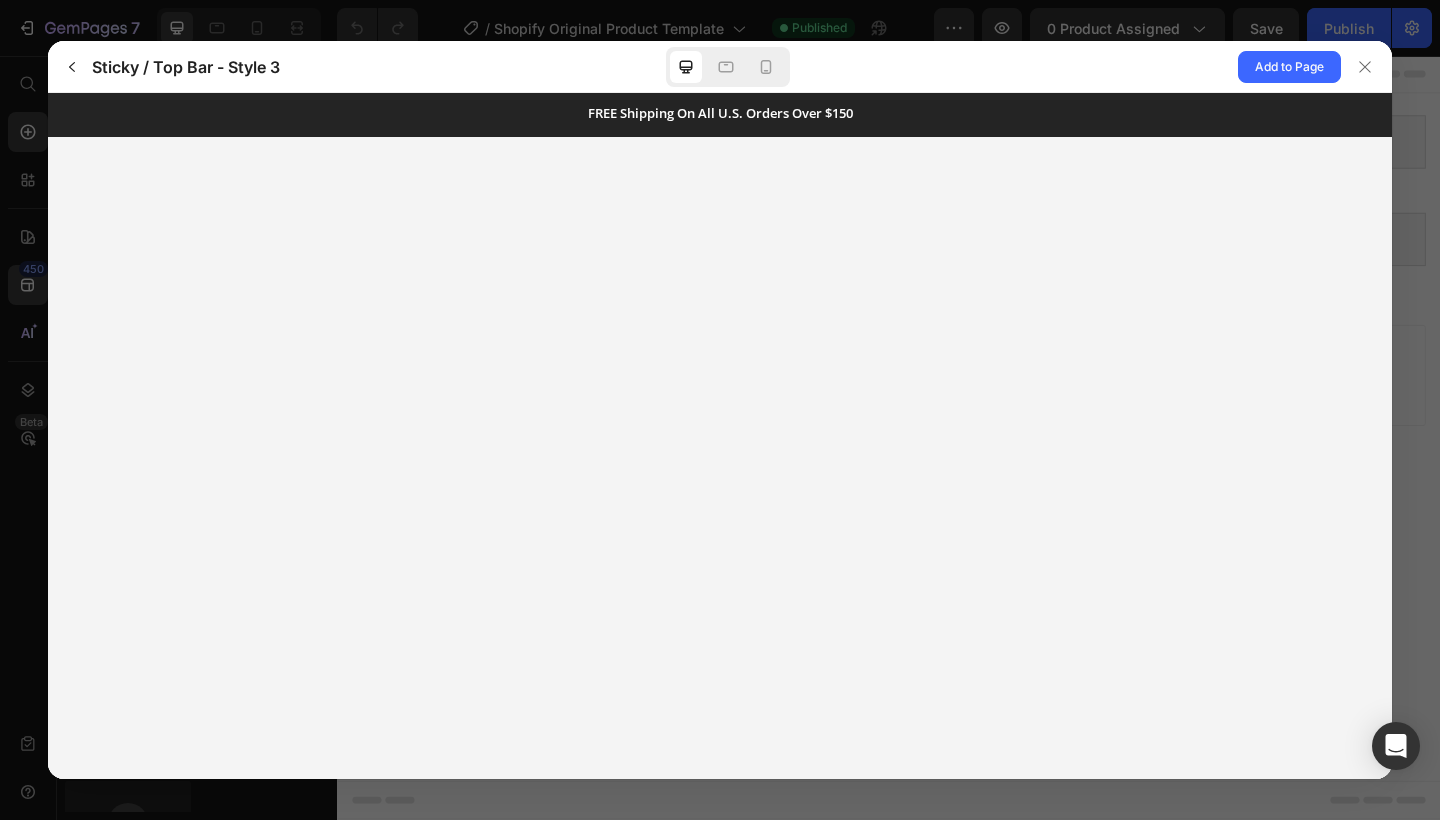scroll, scrollTop: 0, scrollLeft: 0, axis: both 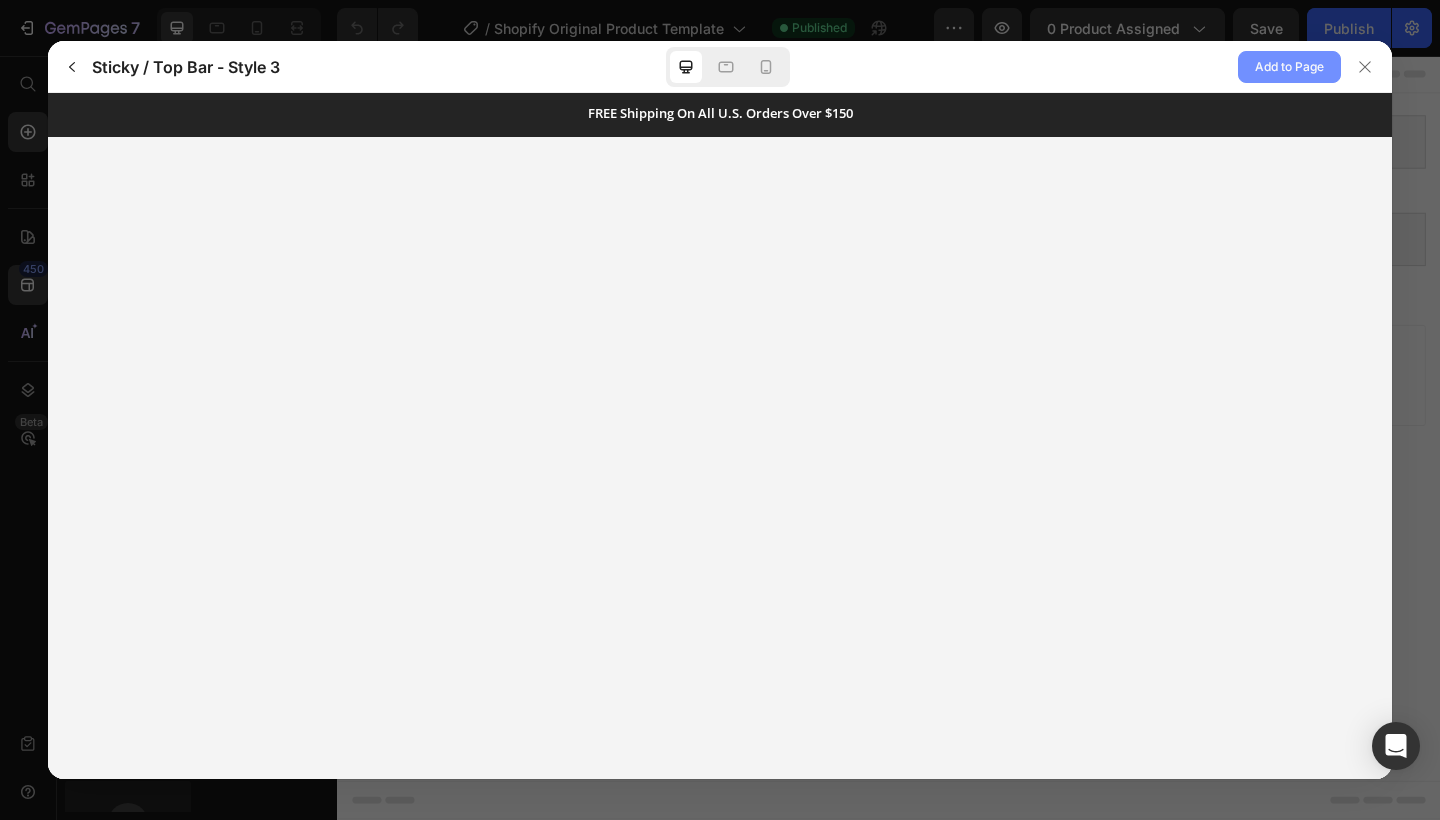 click on "Add to Page" 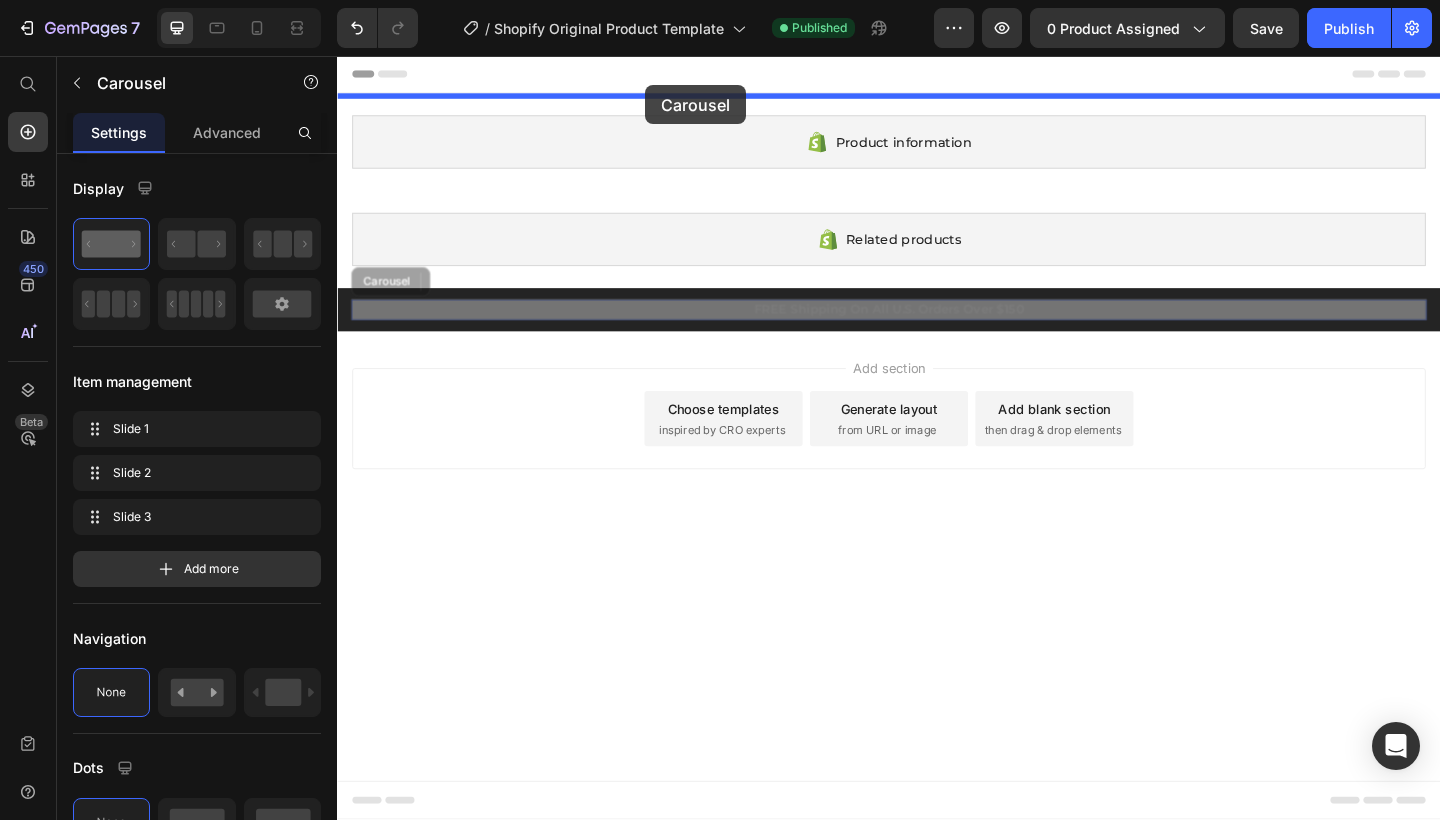 drag, startPoint x: 670, startPoint y: 341, endPoint x: 672, endPoint y: 88, distance: 253.0079 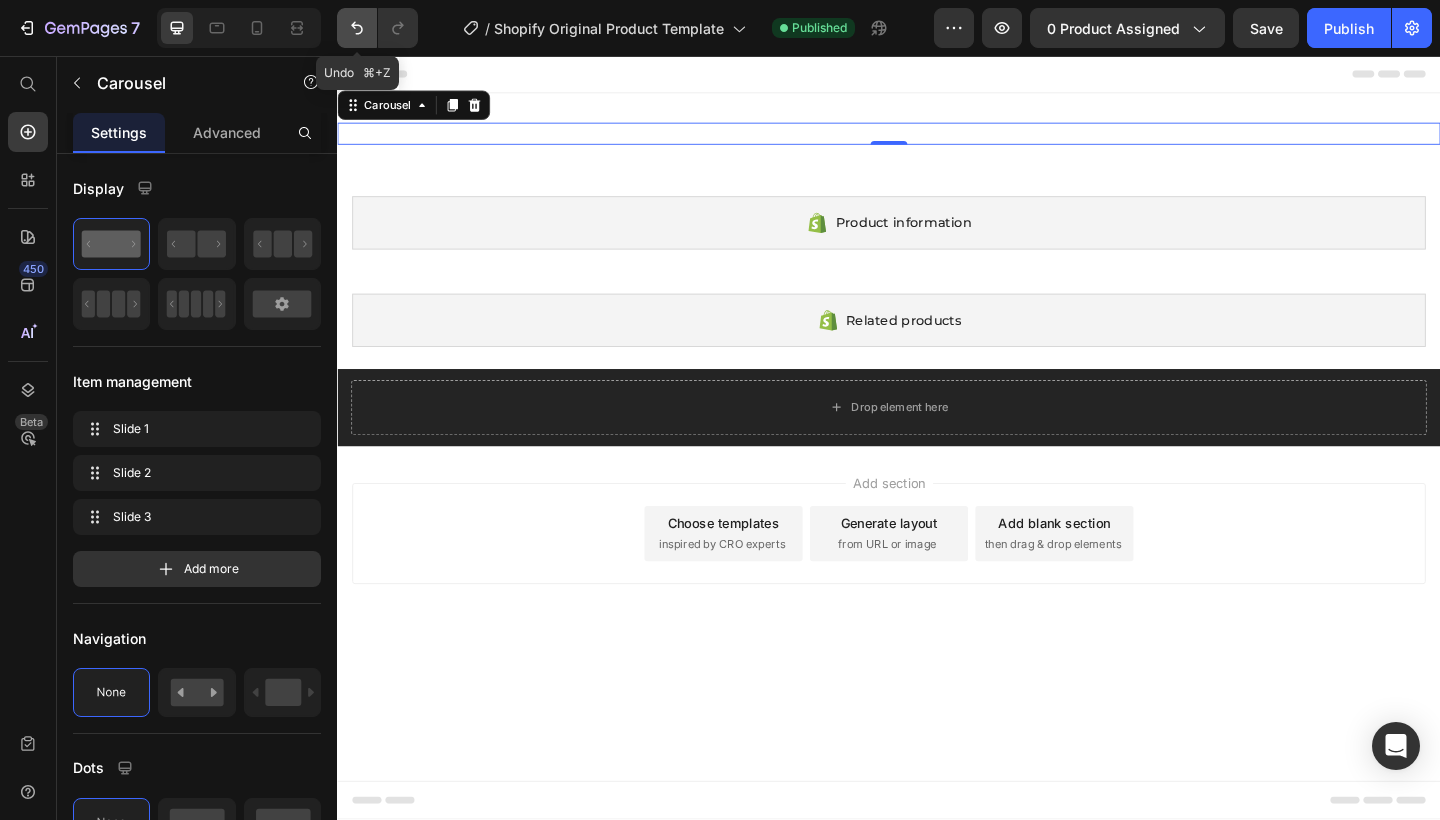 click 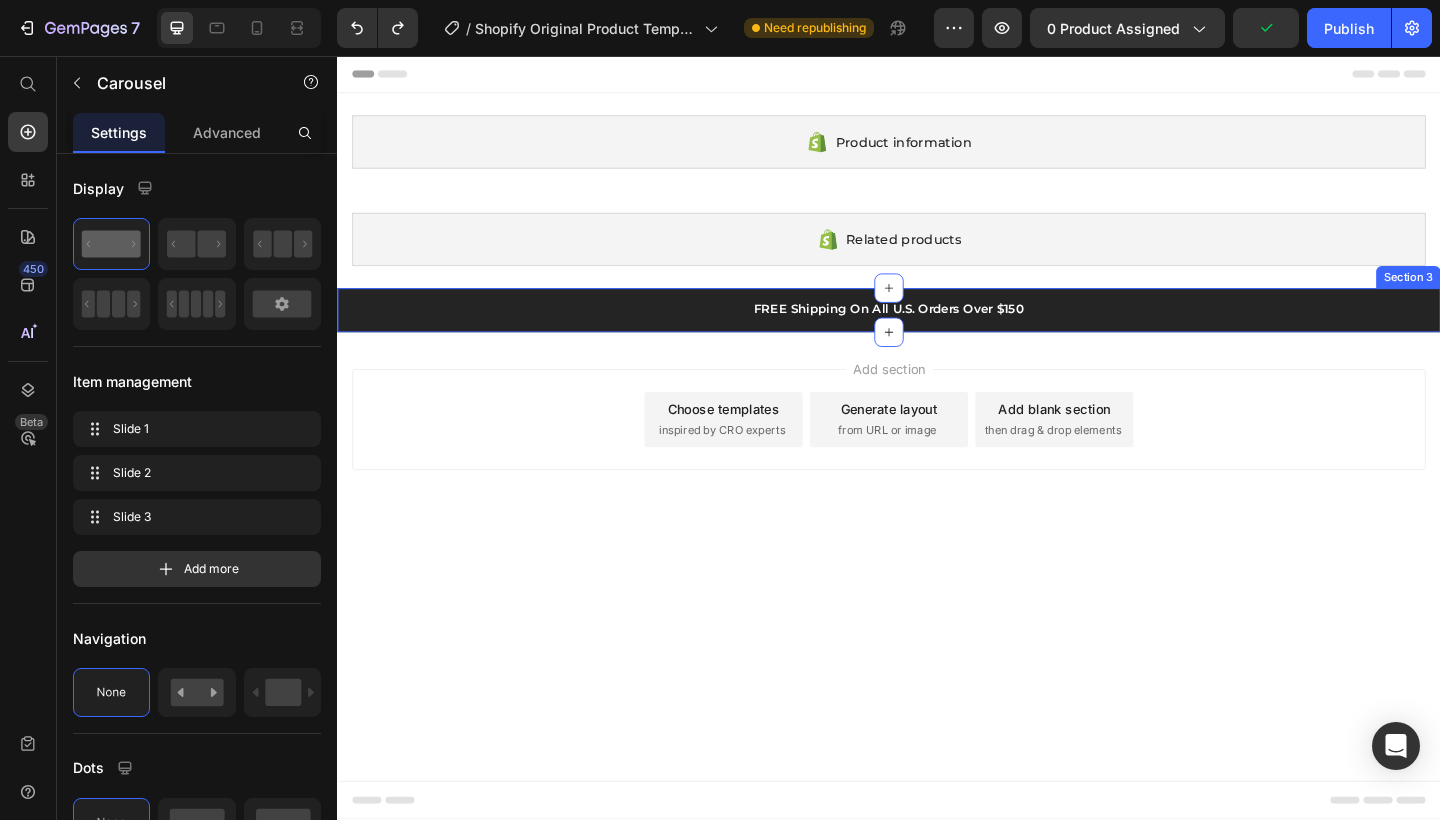 click on "FREE Shipping On All U.S. Orders Over $150 Heading 5000+ Text block                Icon                Icon                Icon                Icon                Icon Icon List Hoz REVIEWS Text block Row 60-DAY FREE RETURNS Heading Carousel Row Section 3" at bounding box center (937, 333) 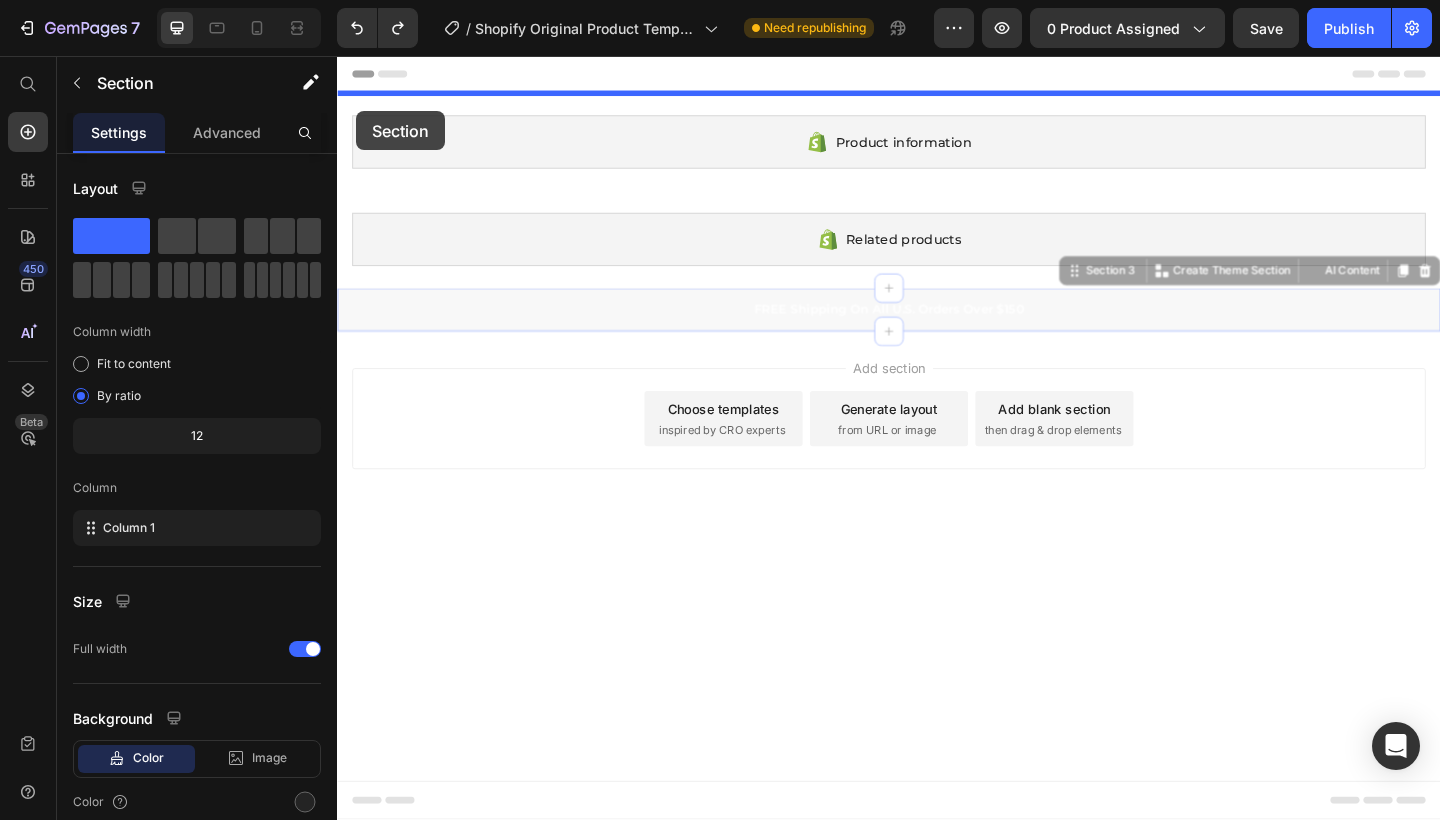 drag, startPoint x: 346, startPoint y: 348, endPoint x: 358, endPoint y: 116, distance: 232.31013 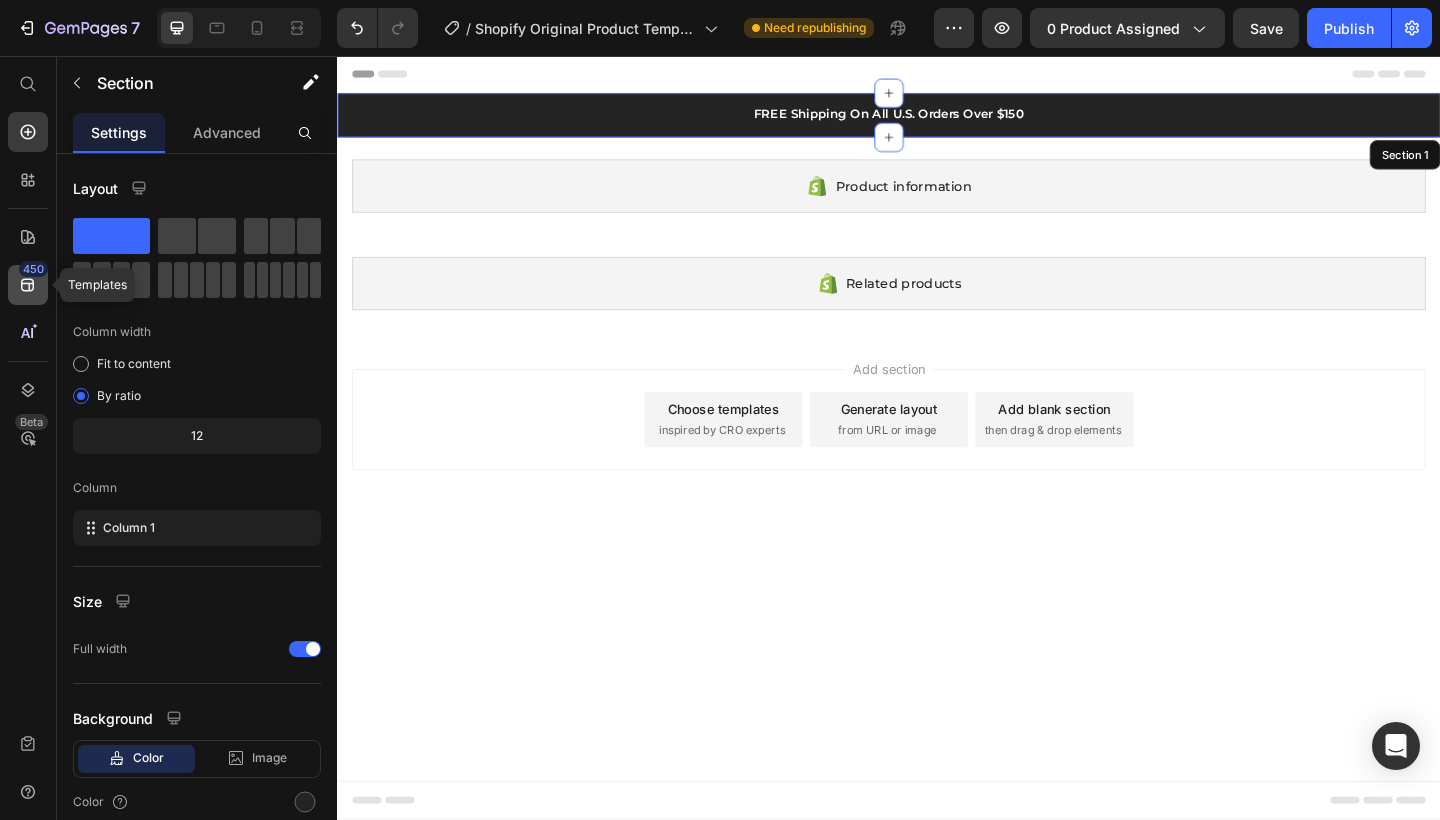 click 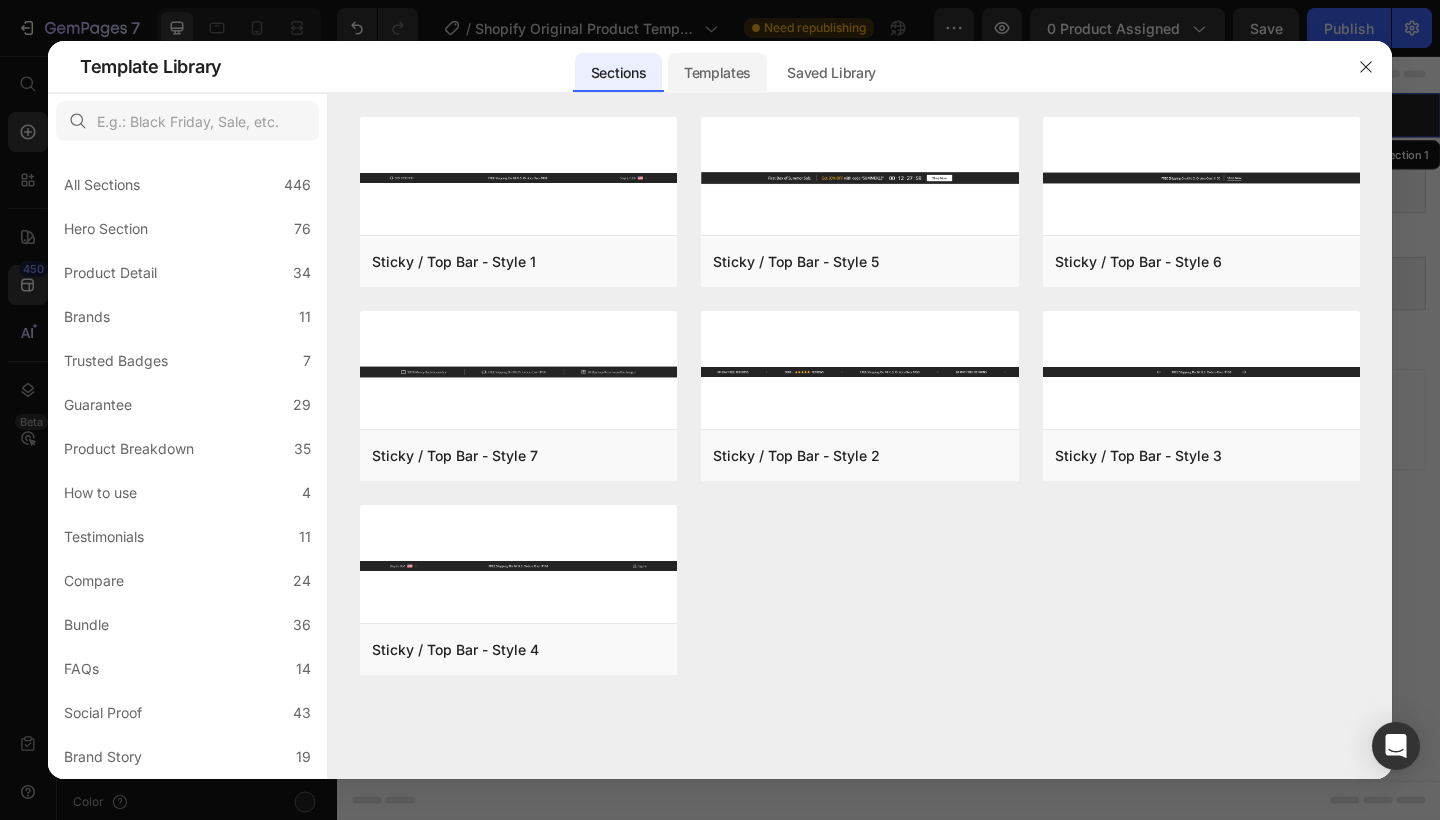 click on "Templates" 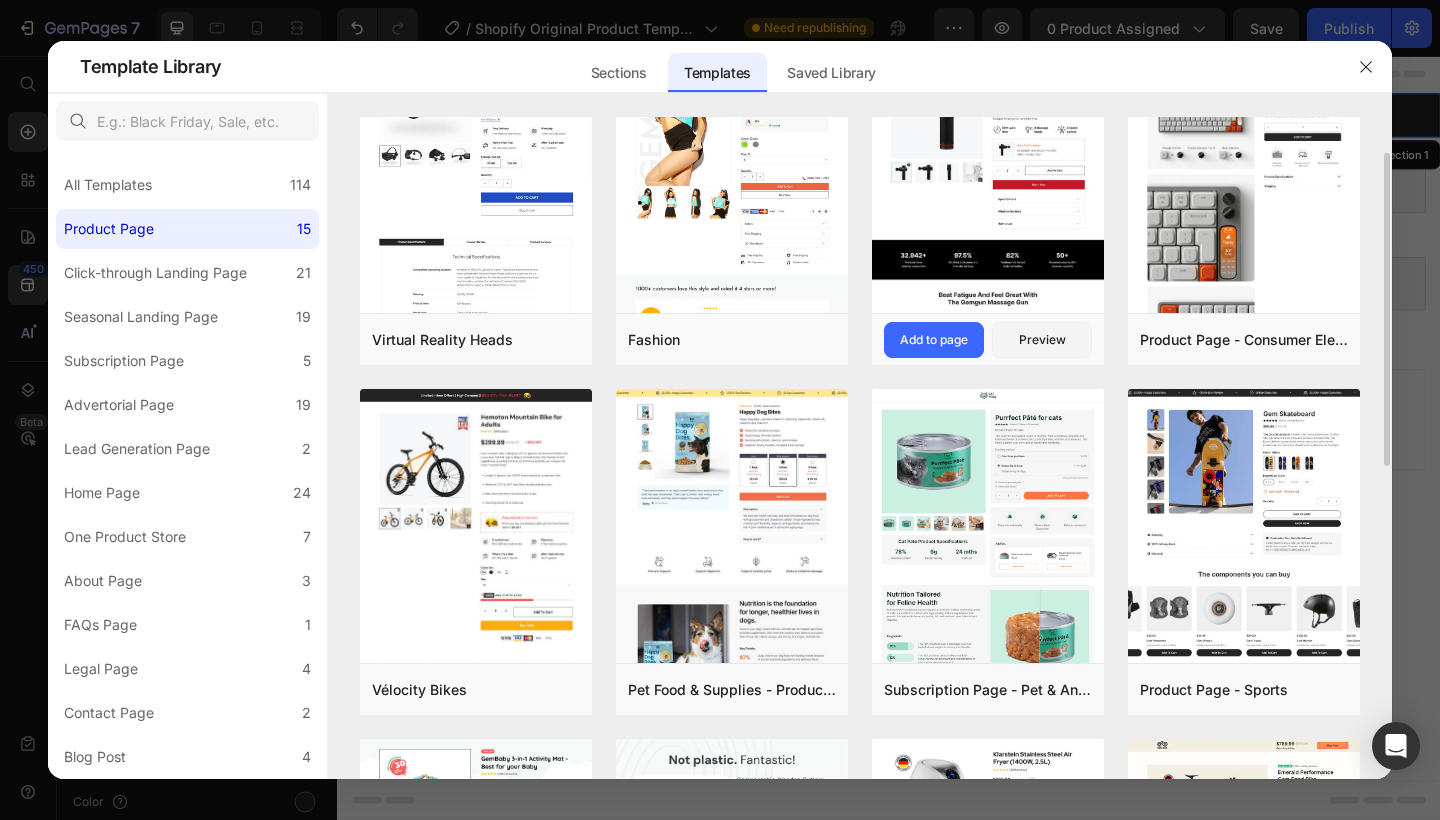 scroll, scrollTop: 0, scrollLeft: 0, axis: both 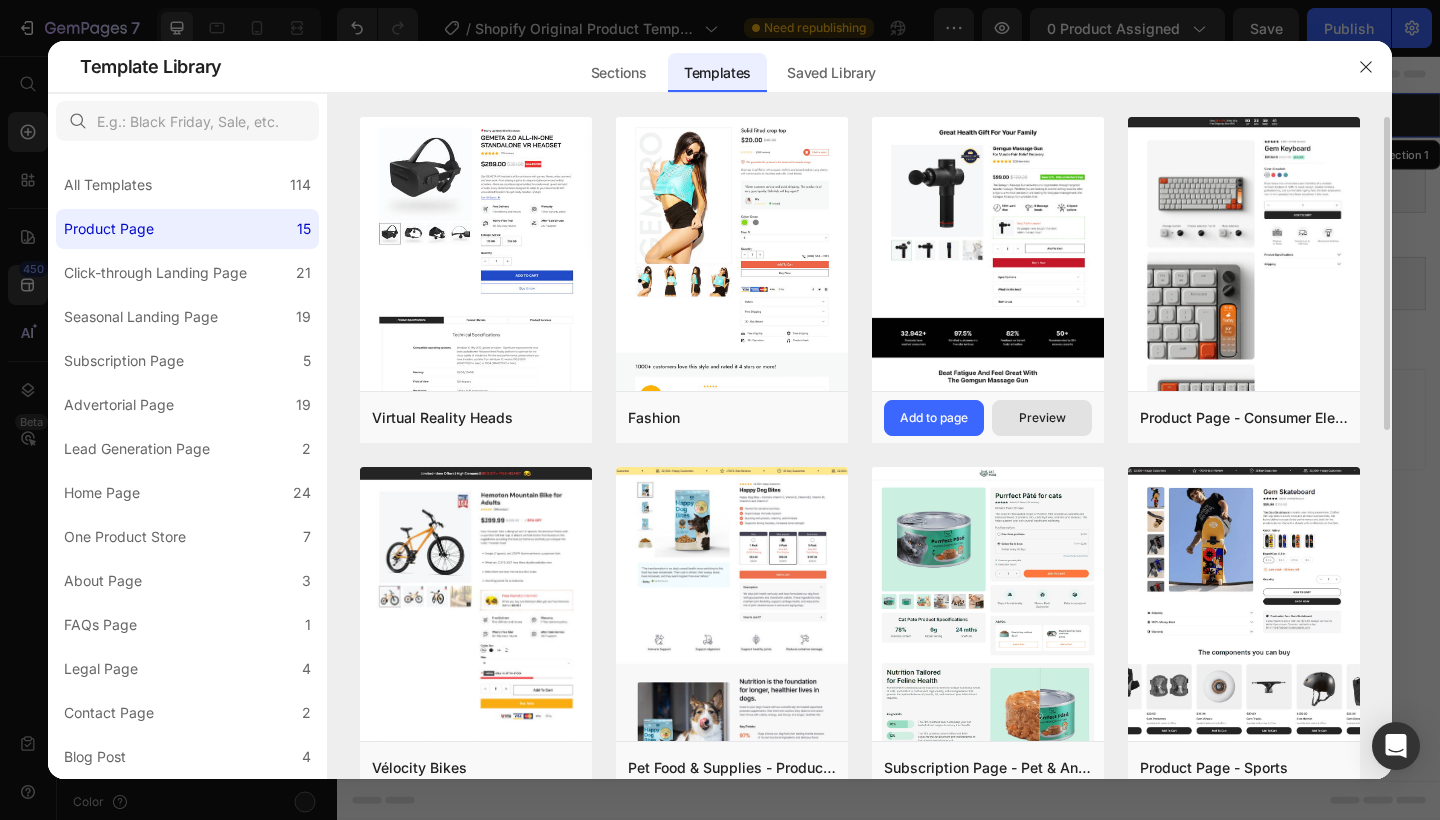 click on "Preview" at bounding box center (1042, 418) 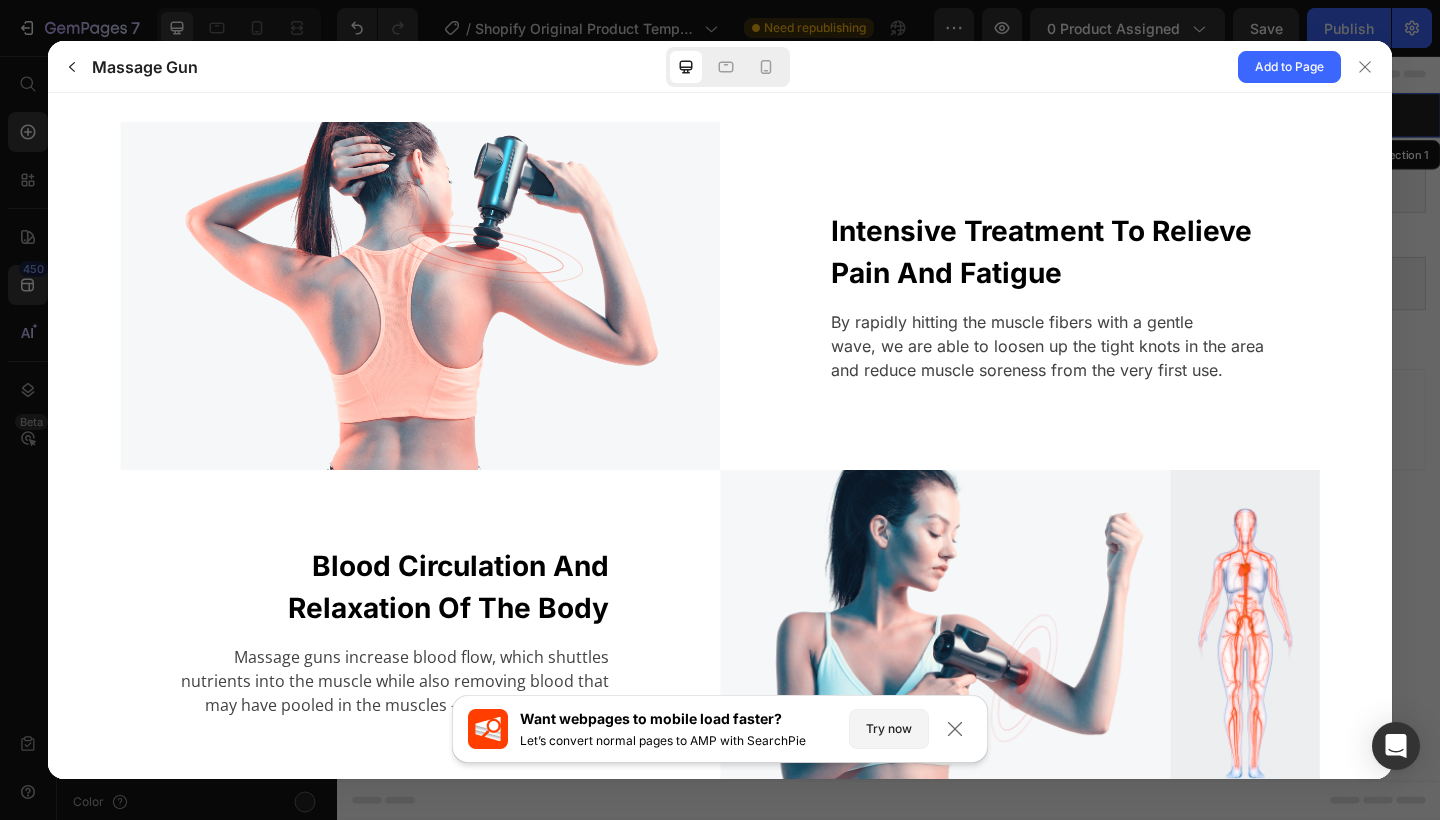 scroll, scrollTop: 0, scrollLeft: 0, axis: both 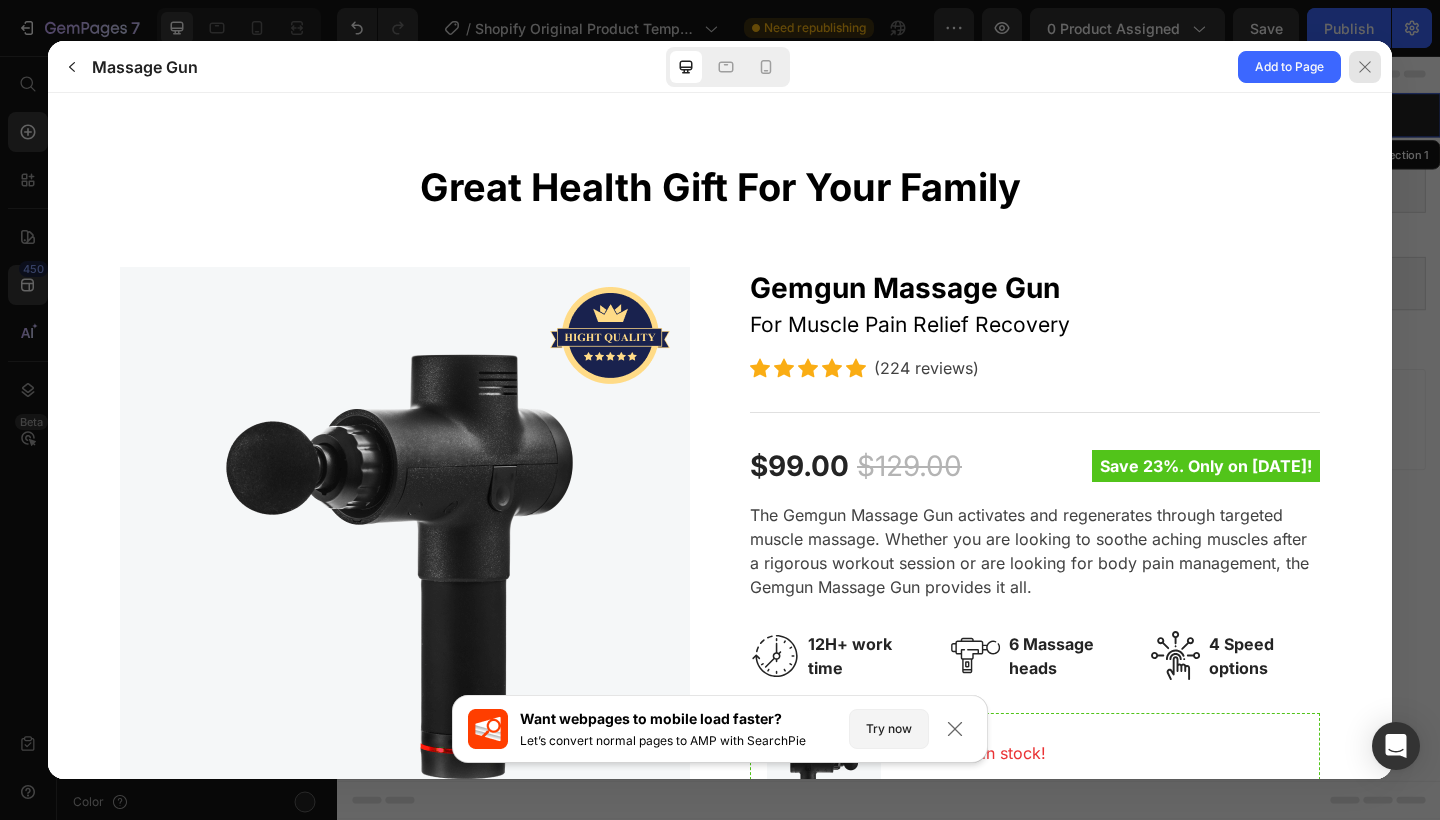 click 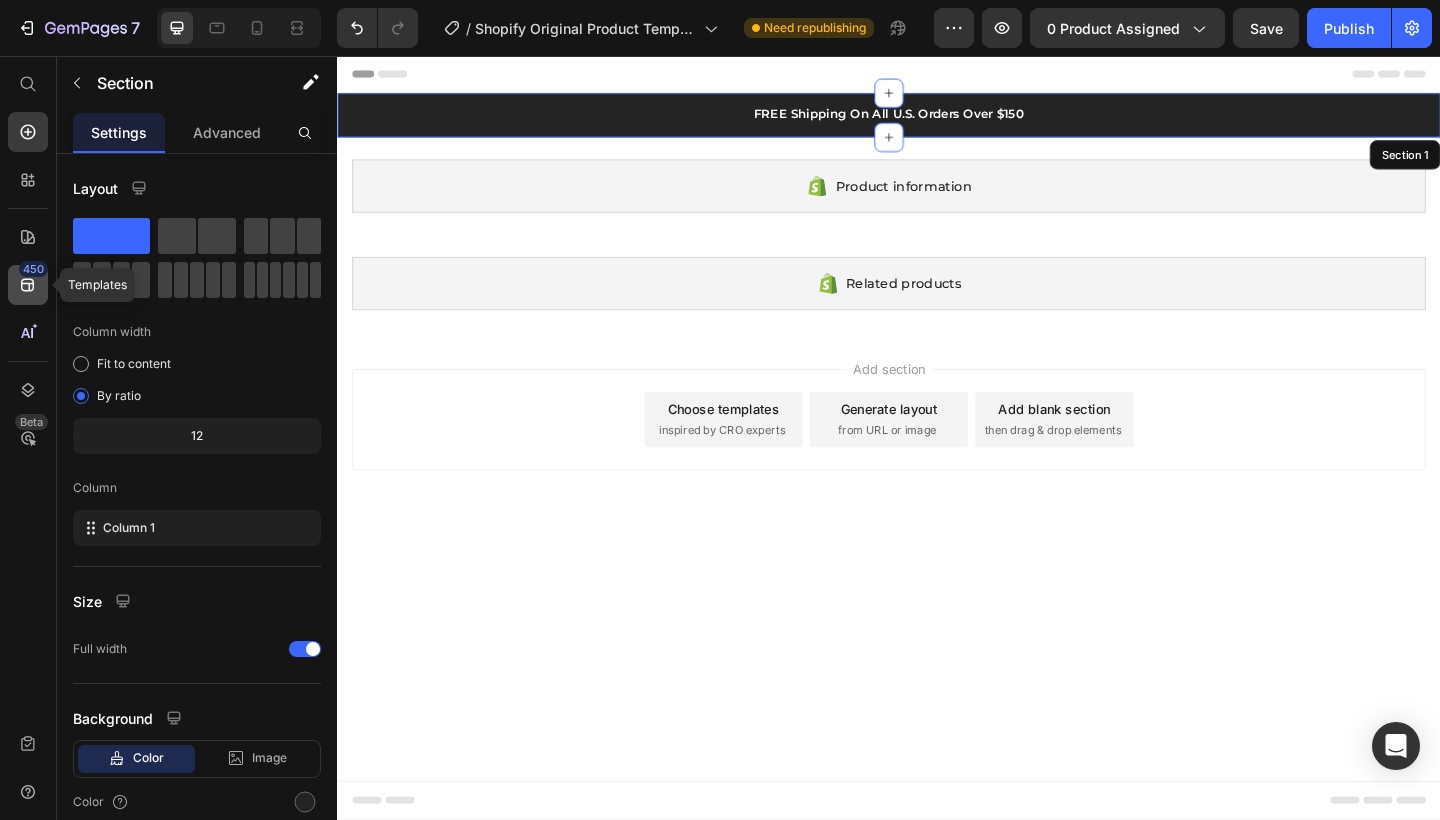 click 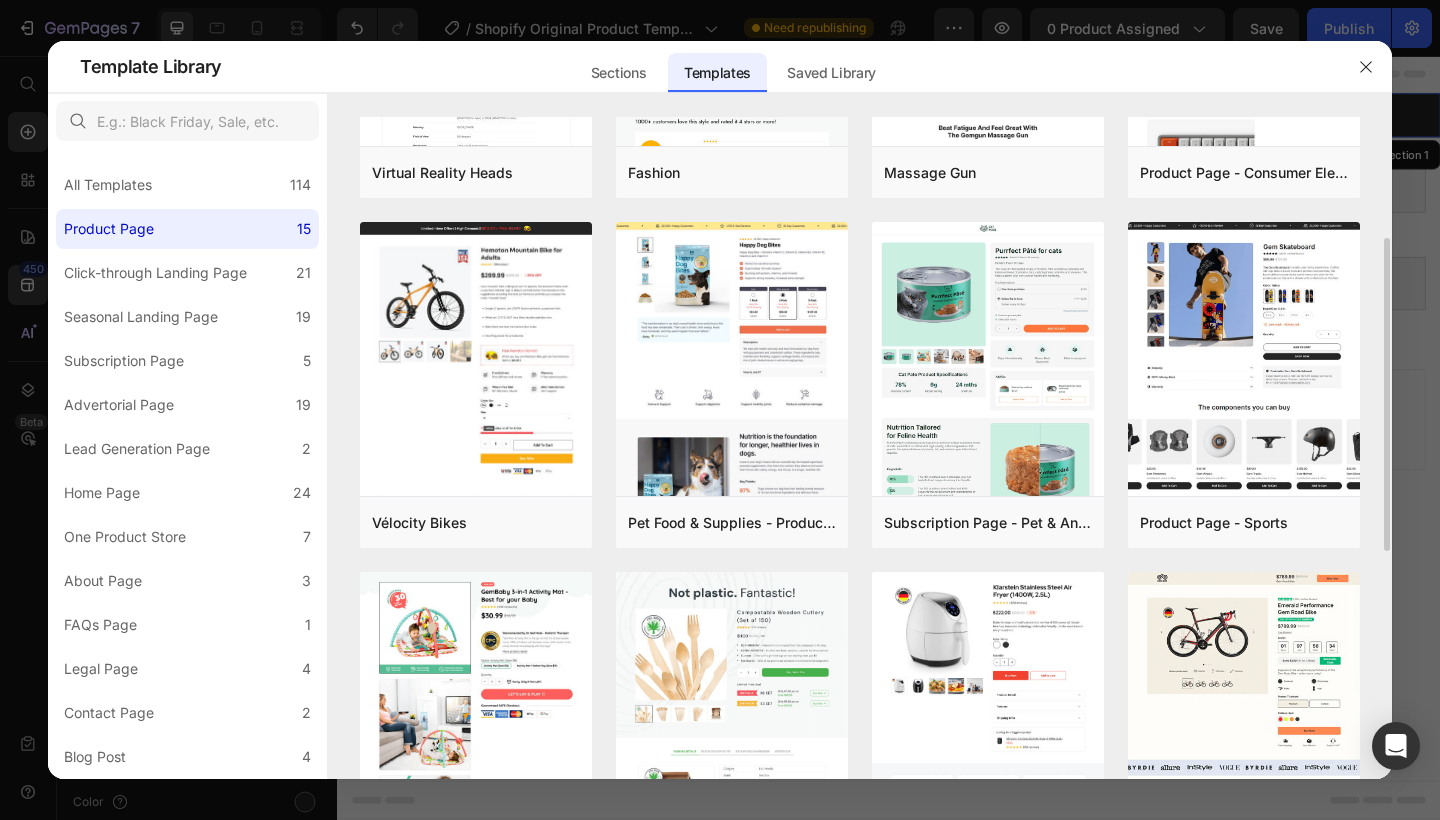 scroll, scrollTop: 249, scrollLeft: 0, axis: vertical 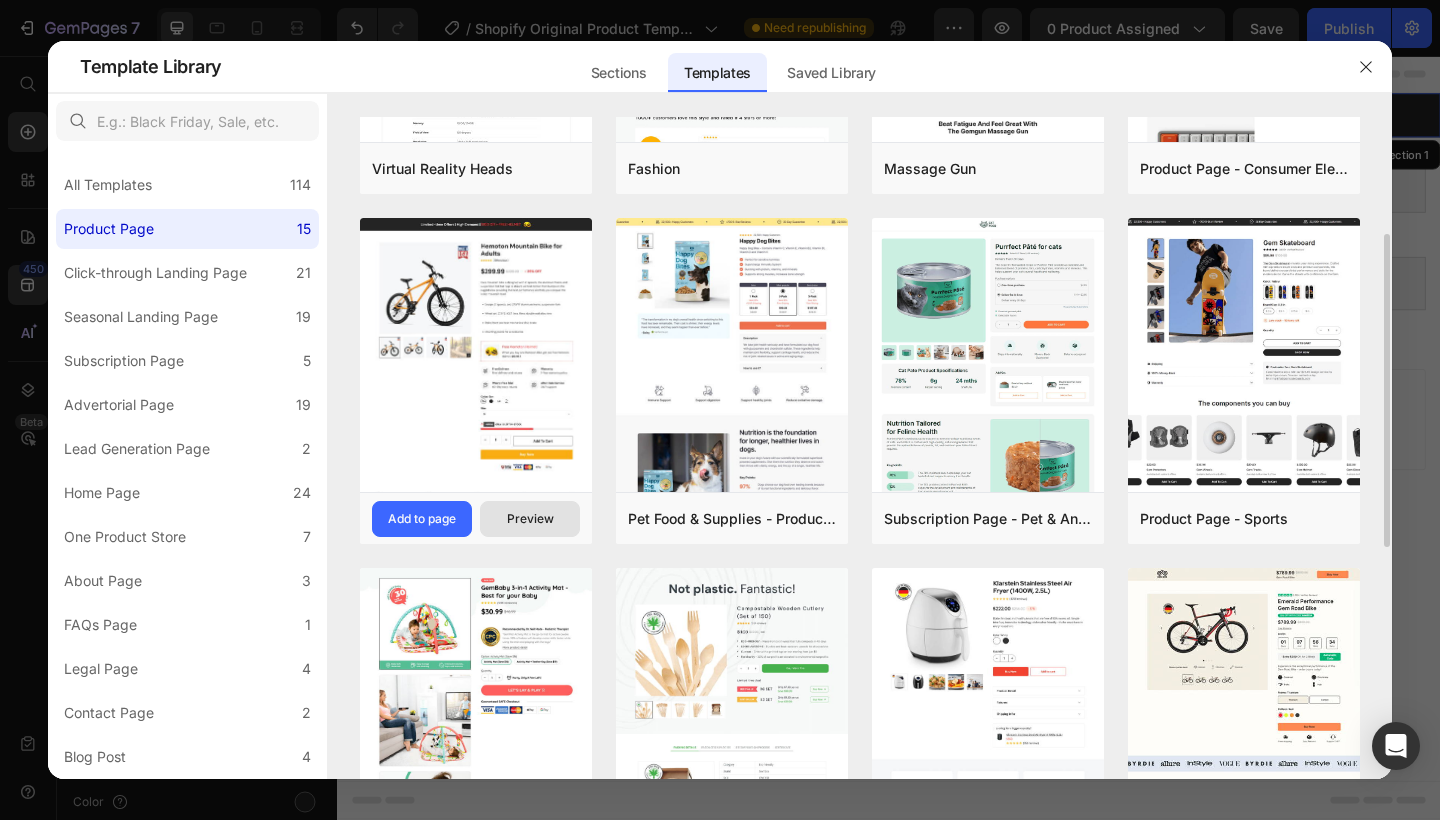 click on "Preview" at bounding box center [530, 519] 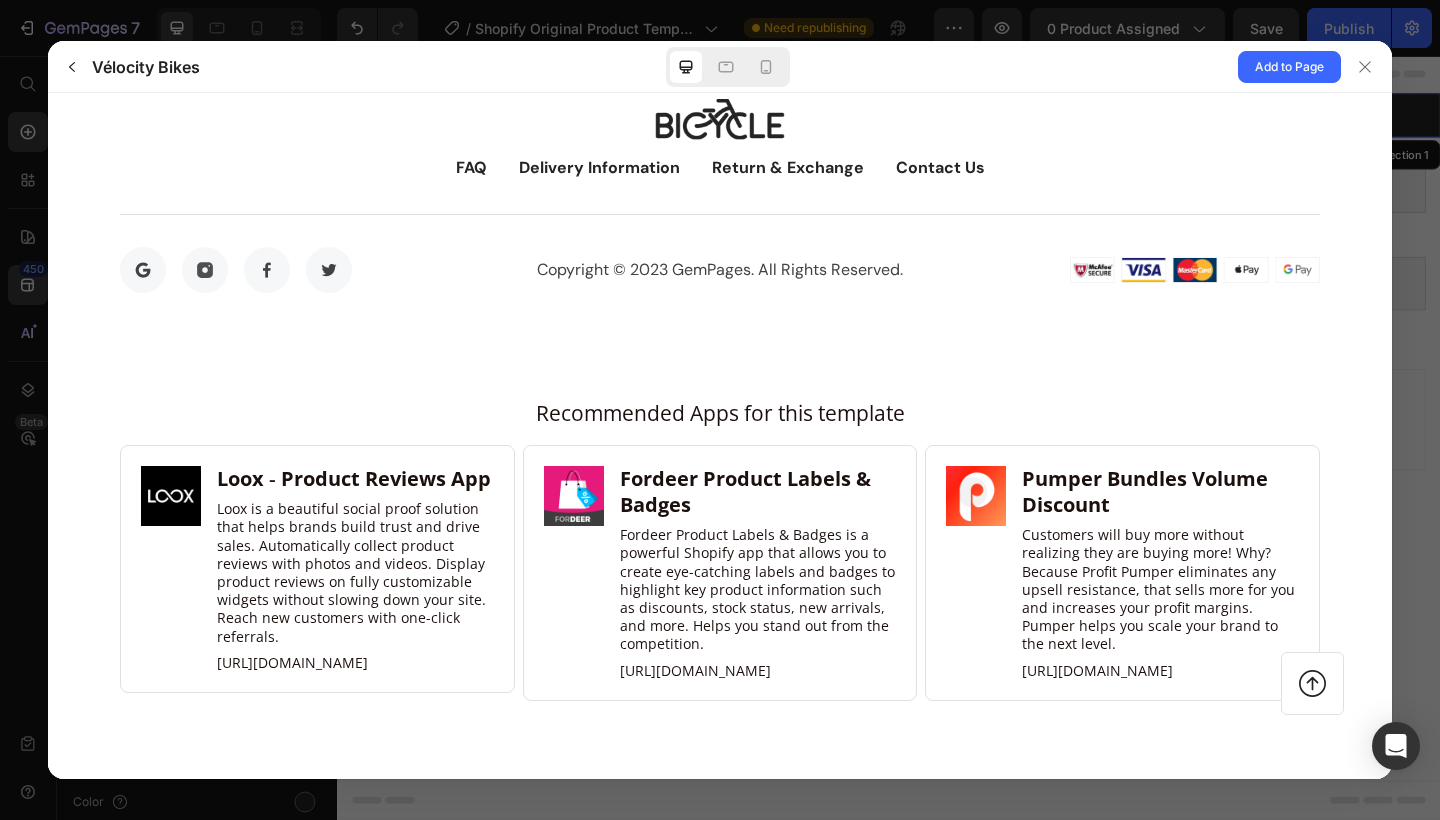 scroll, scrollTop: 8876, scrollLeft: 0, axis: vertical 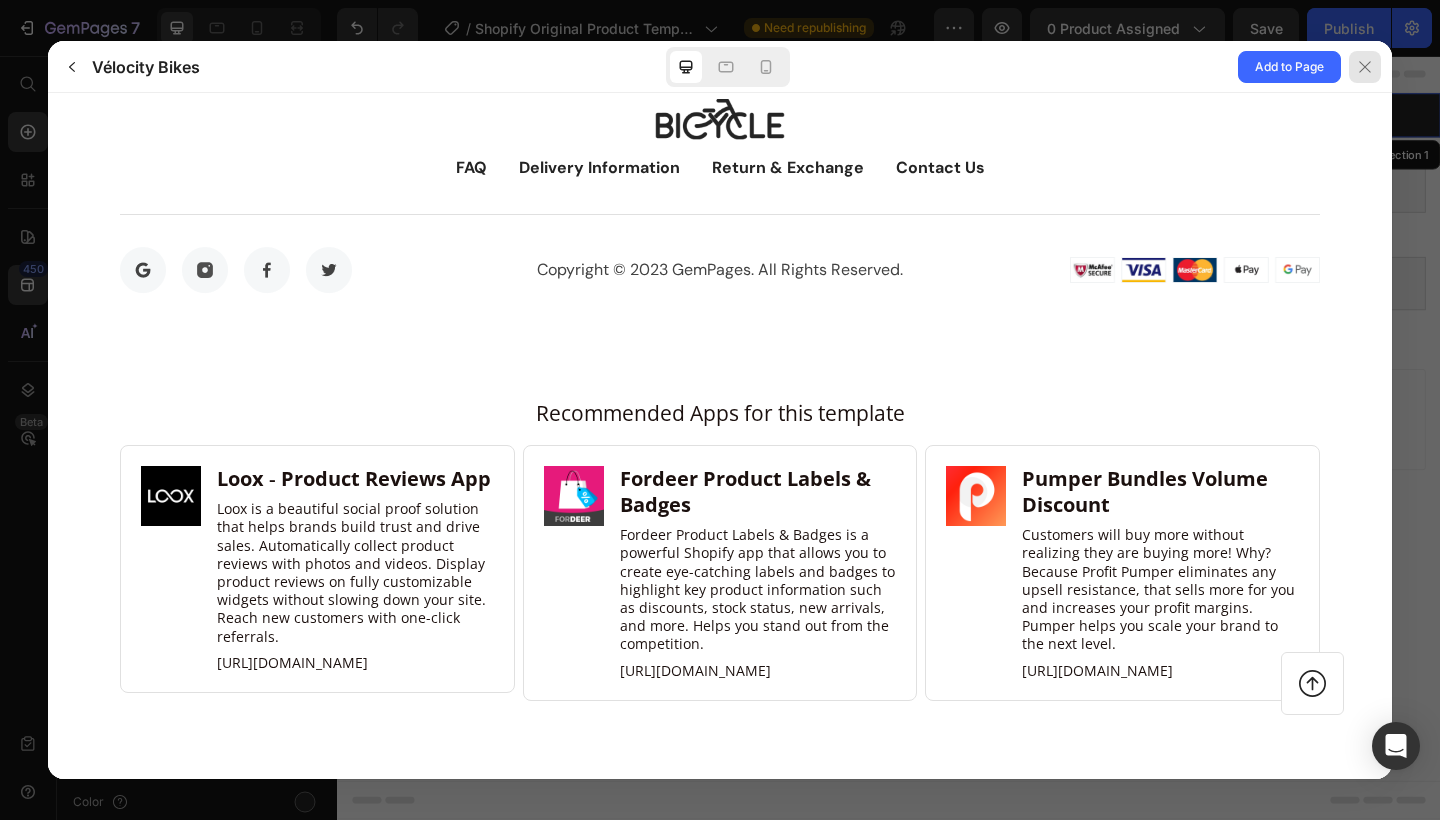 click 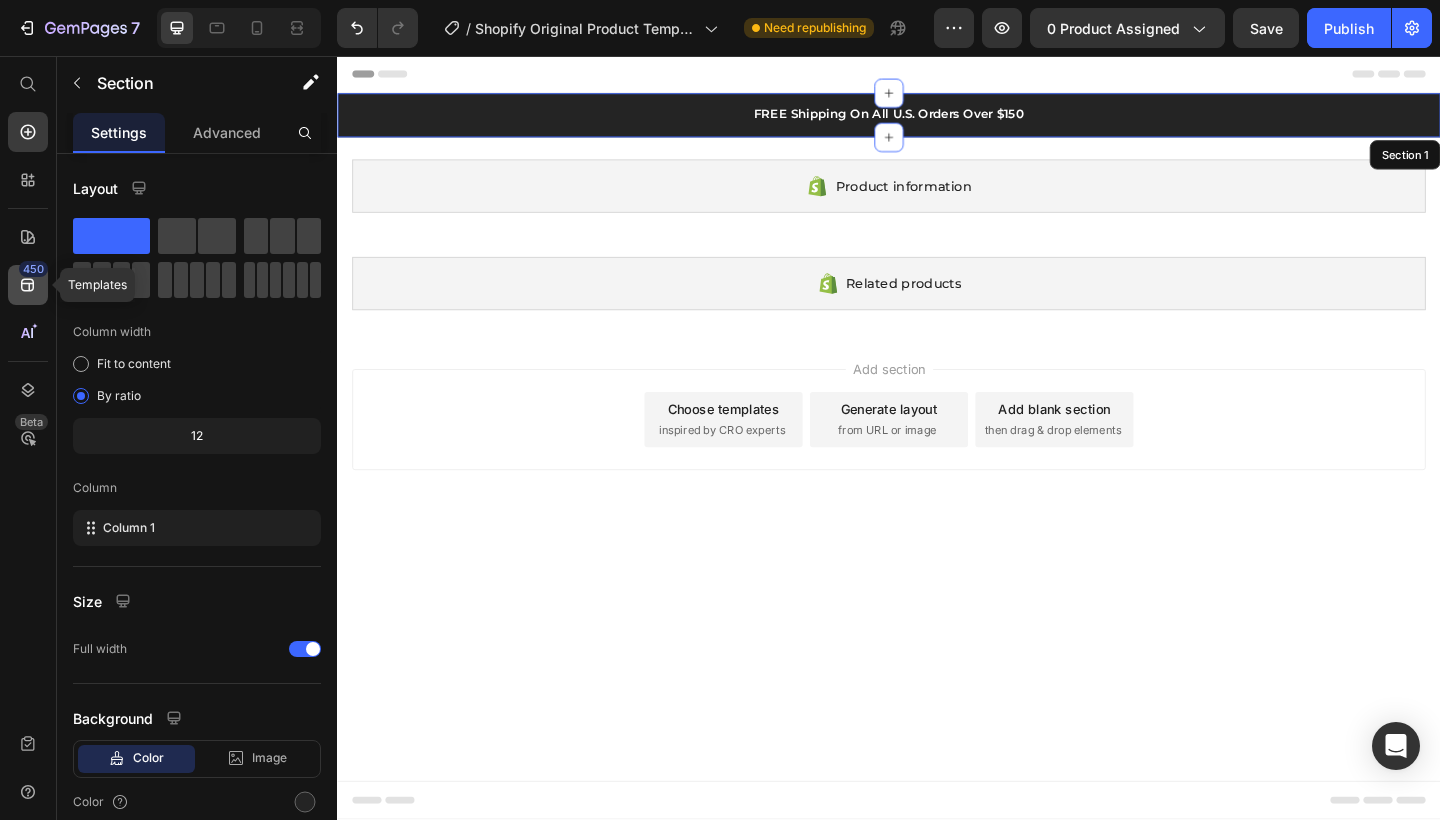 click 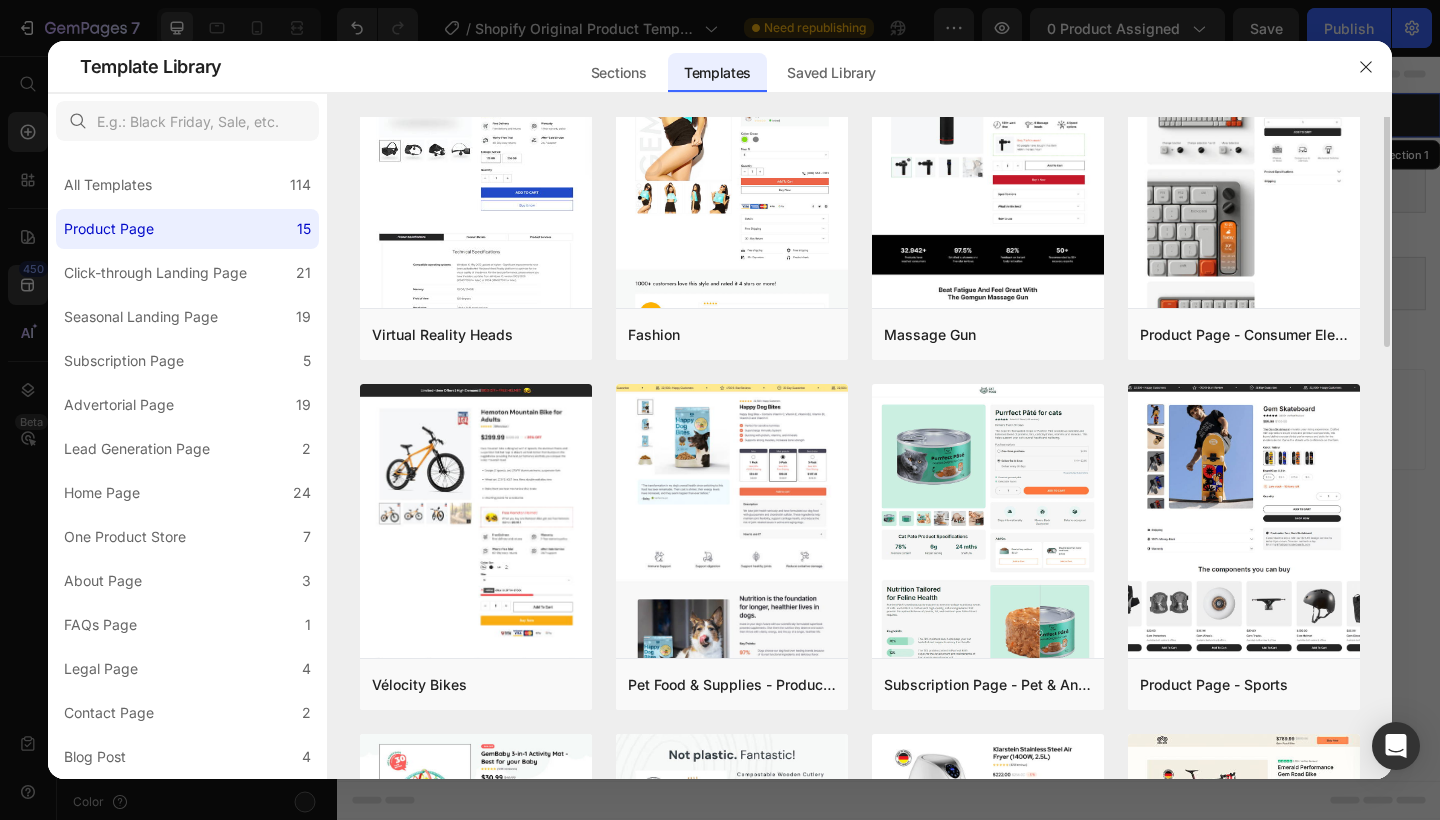 scroll, scrollTop: 0, scrollLeft: 0, axis: both 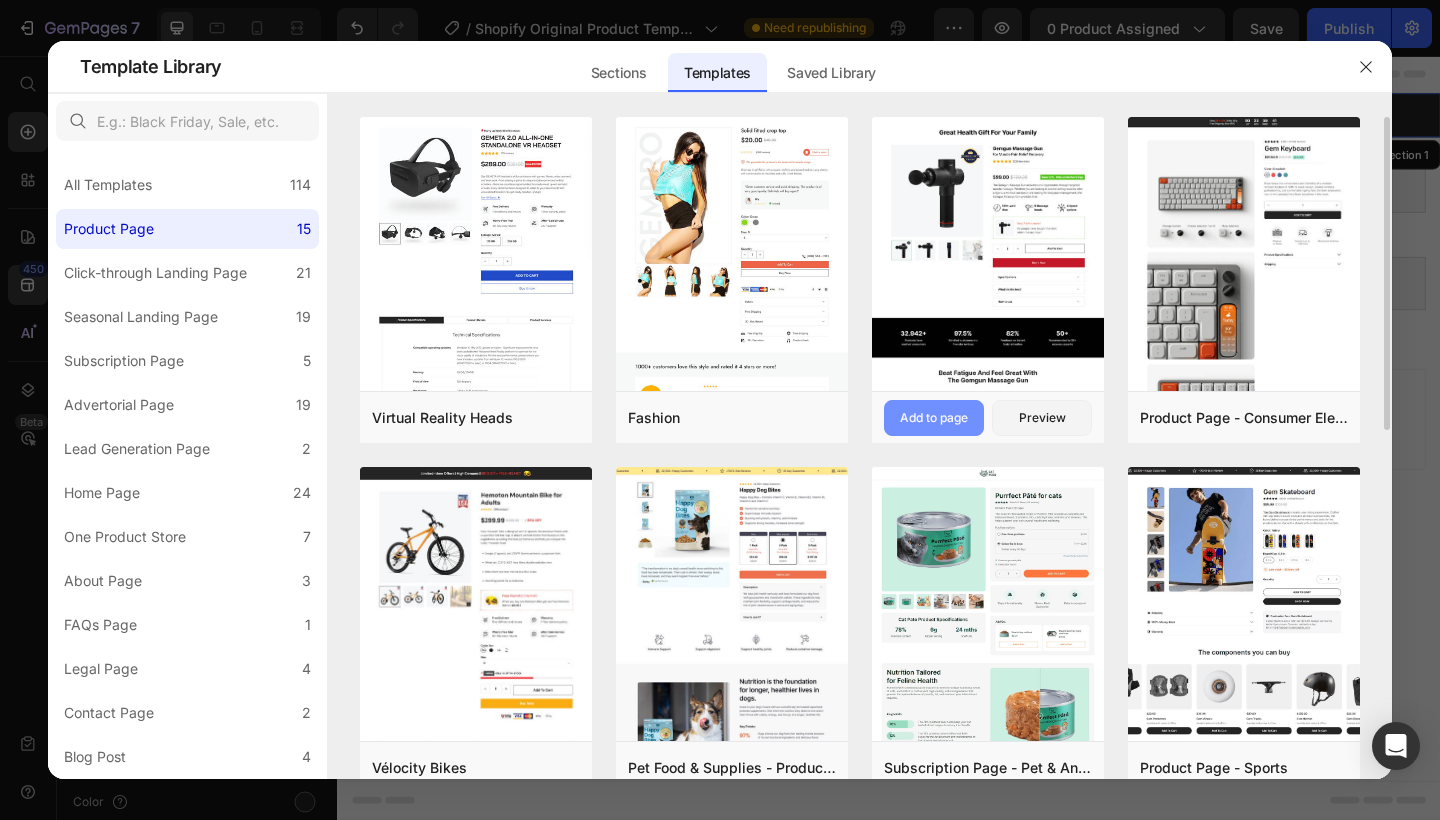 click on "Add to page" at bounding box center (934, 418) 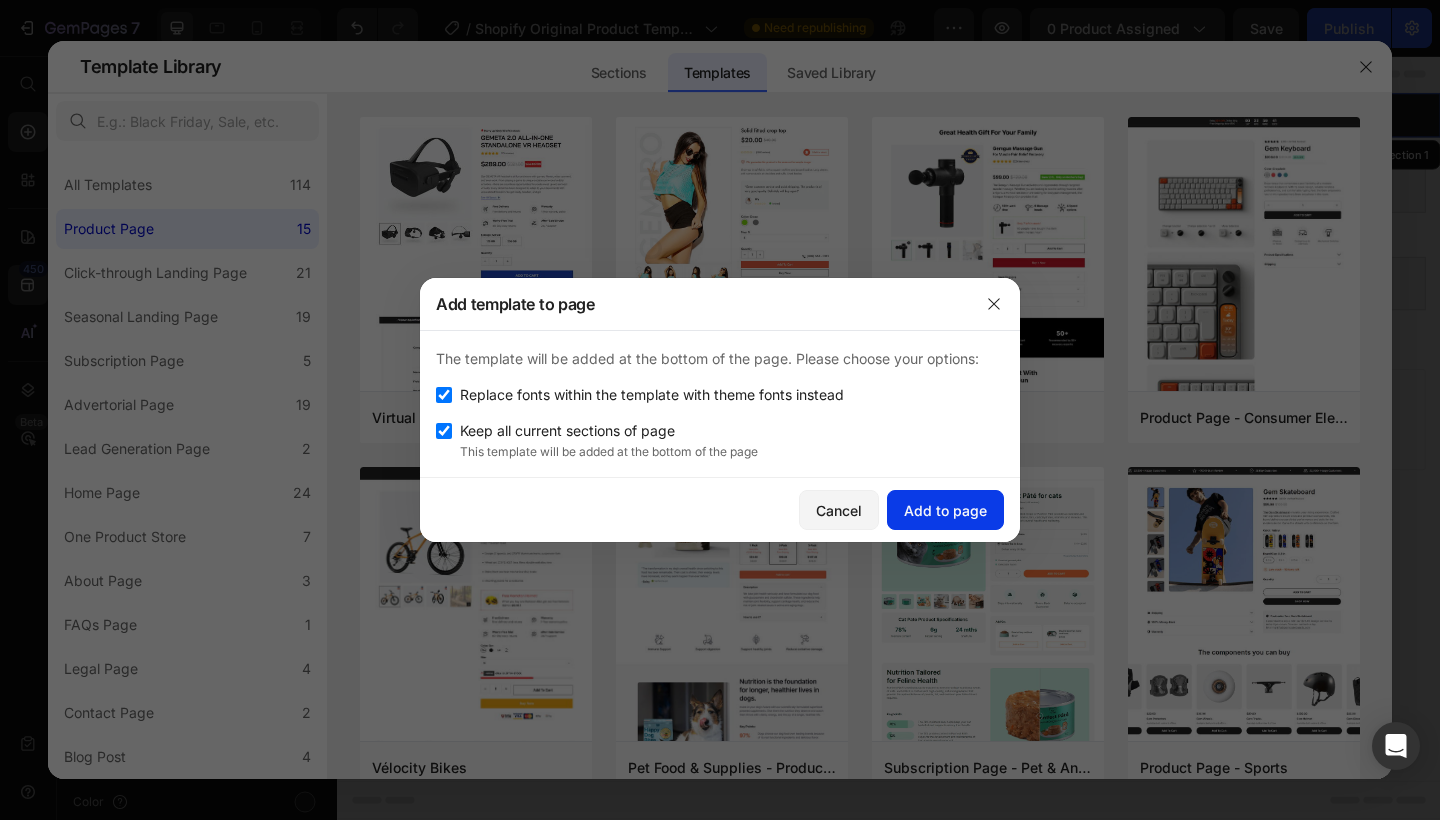 click on "Add to page" at bounding box center [945, 510] 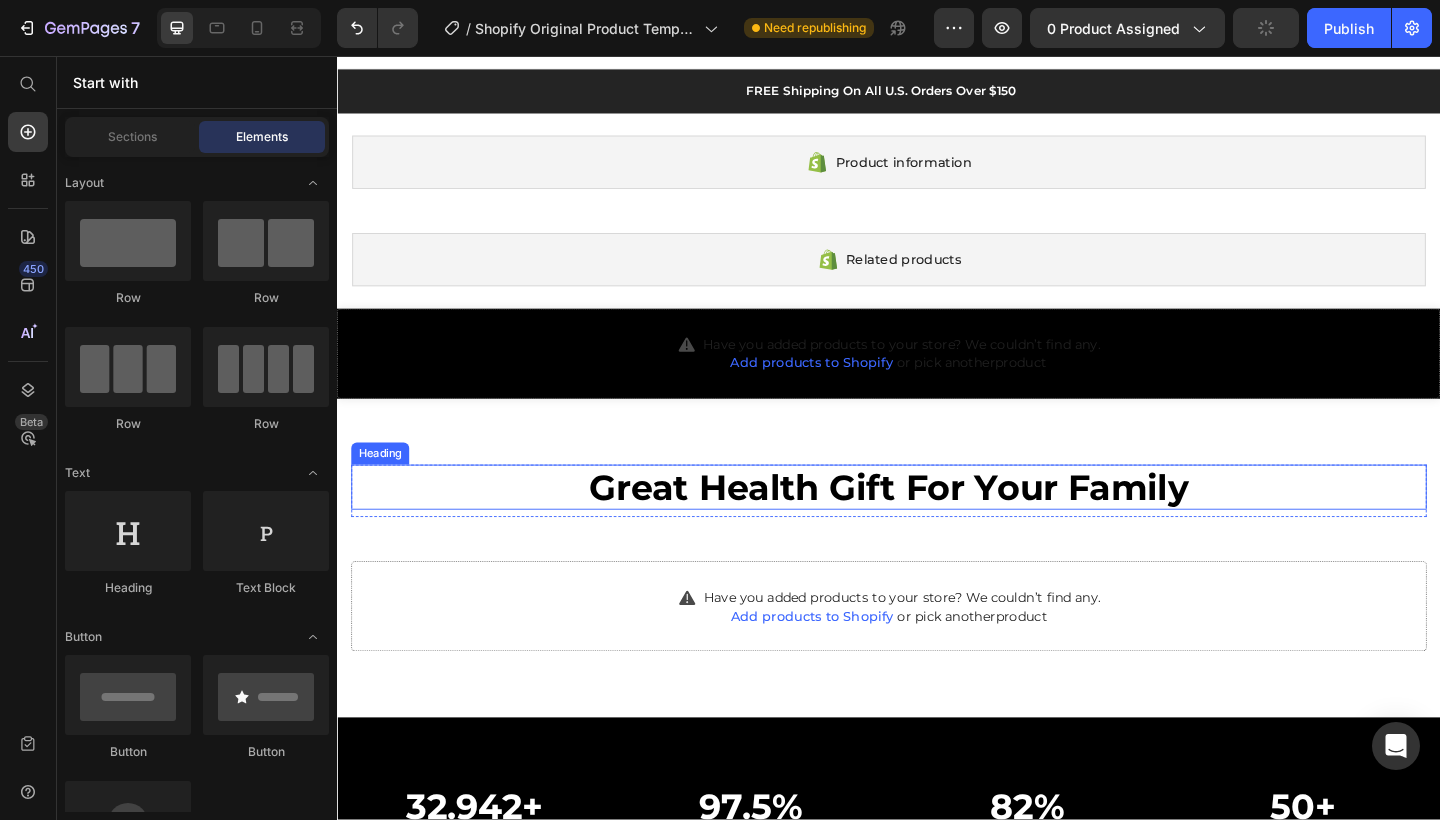 scroll, scrollTop: 0, scrollLeft: 0, axis: both 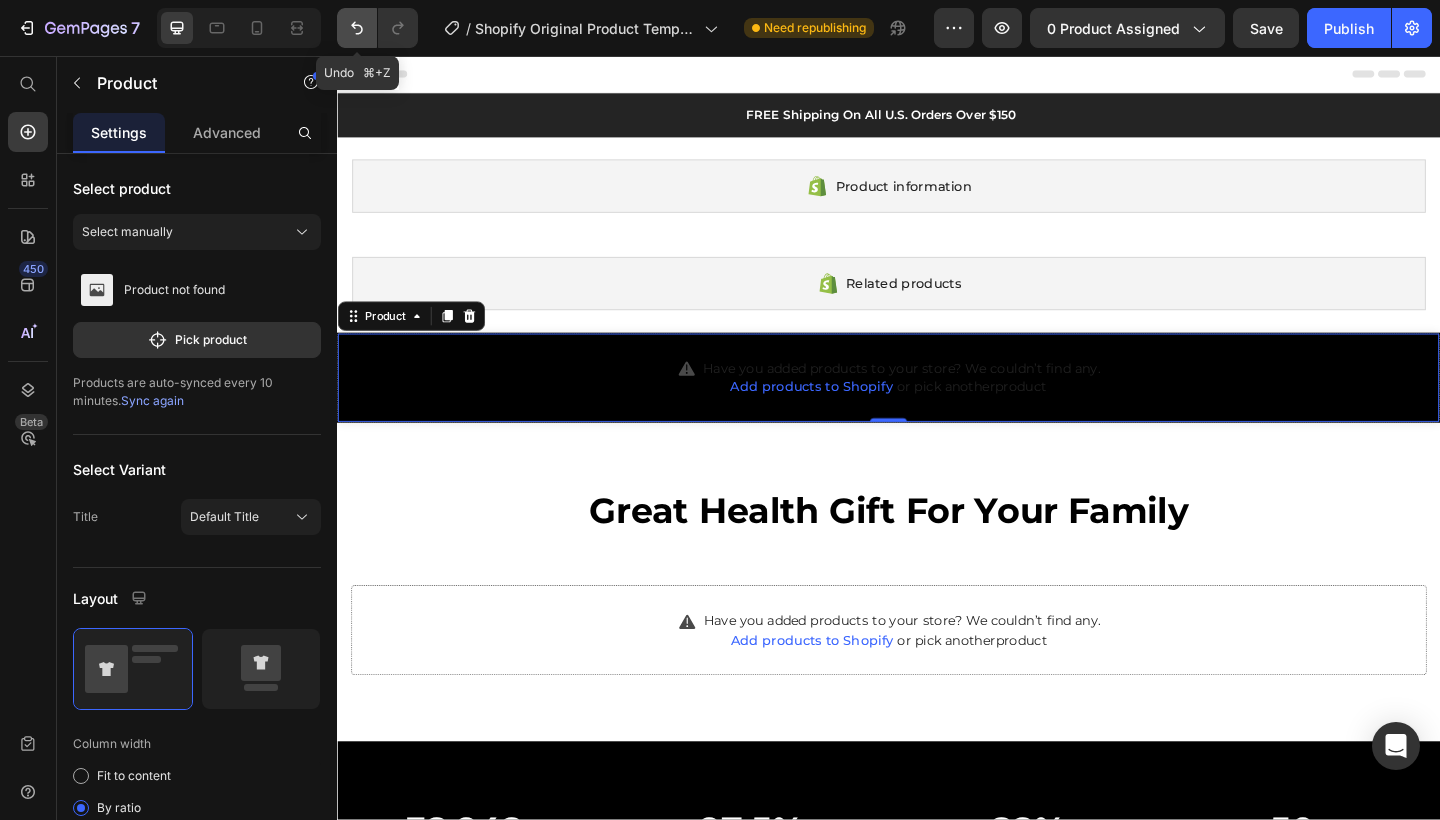 click 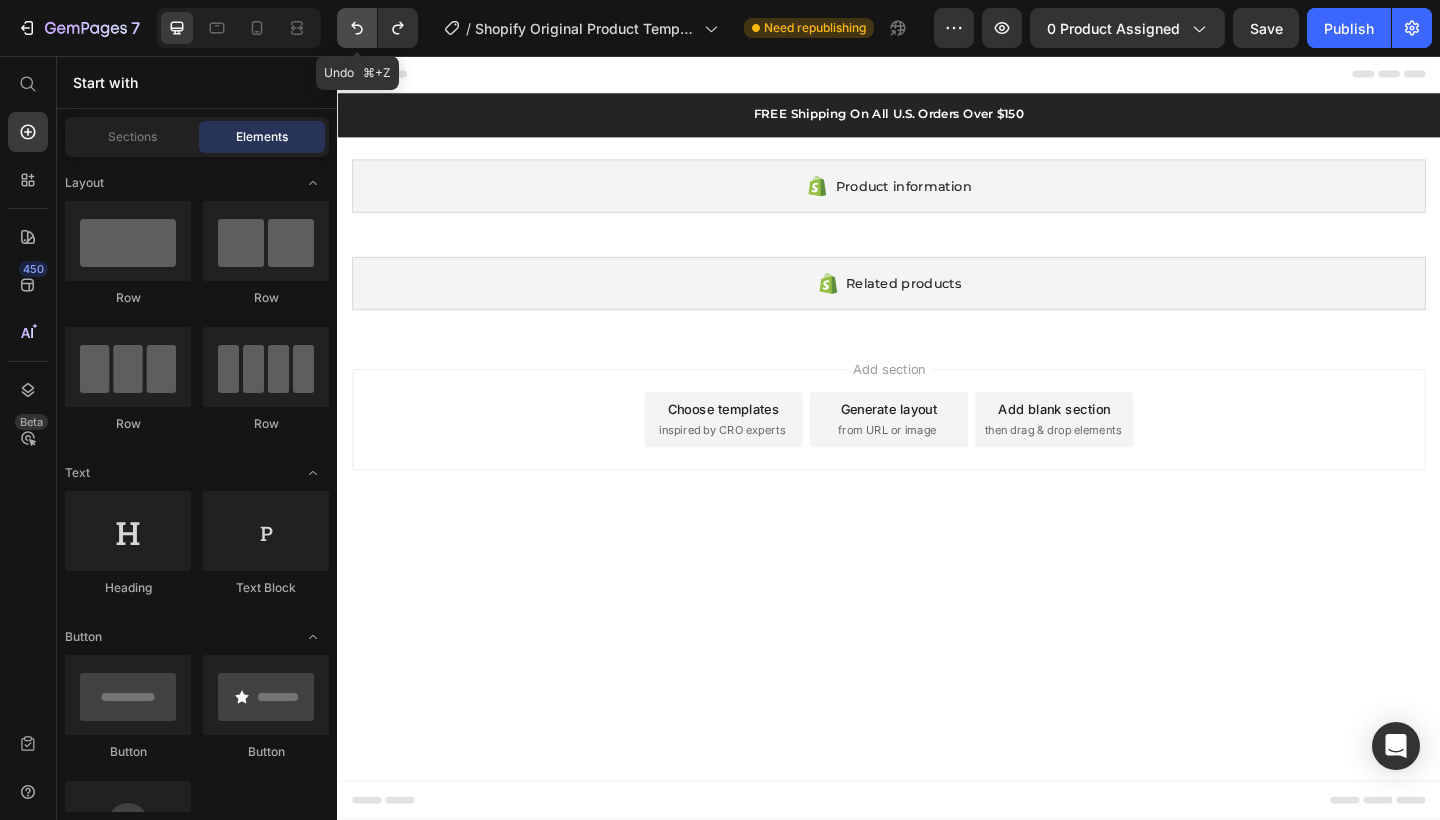 click 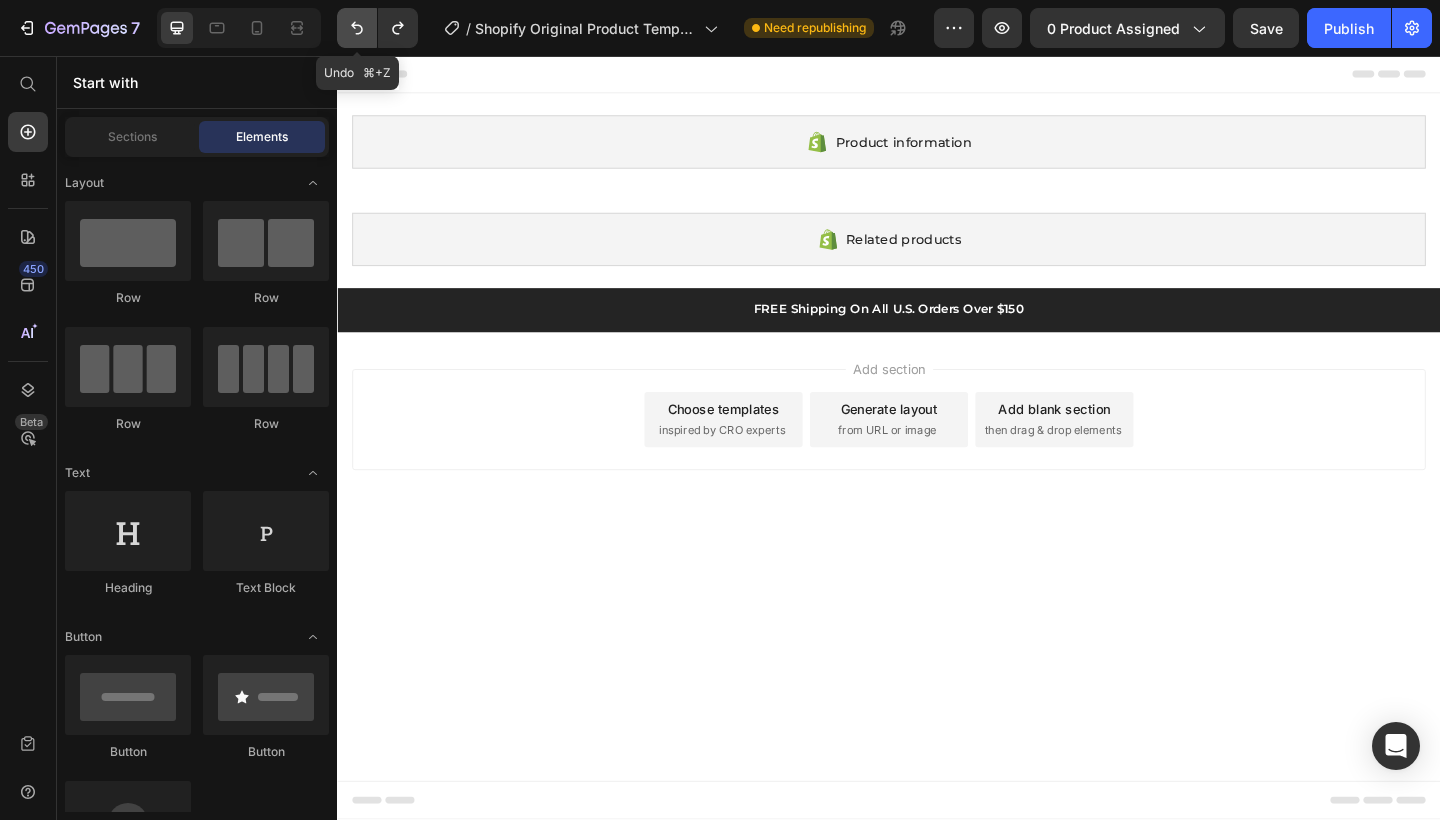 click 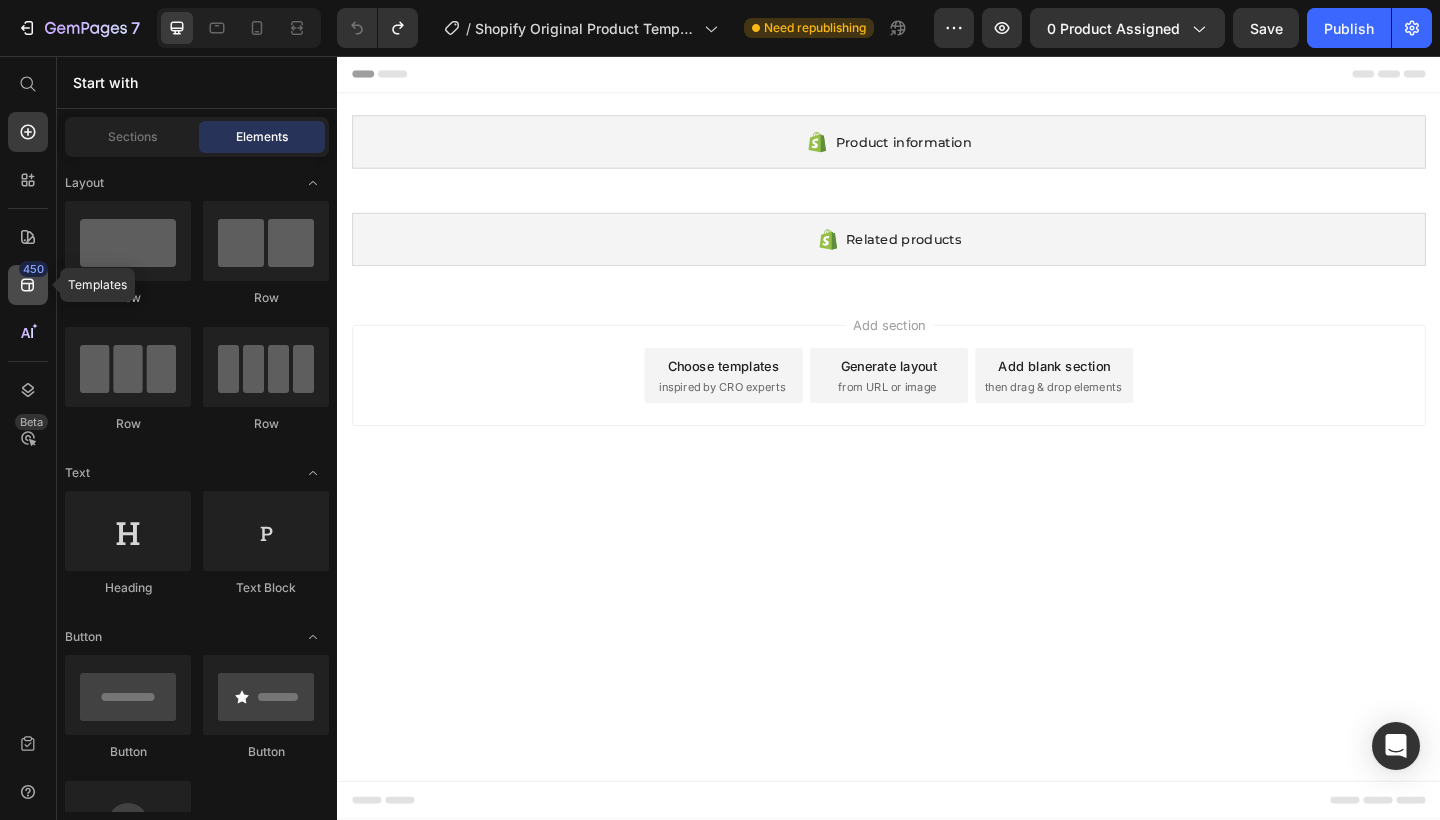 click 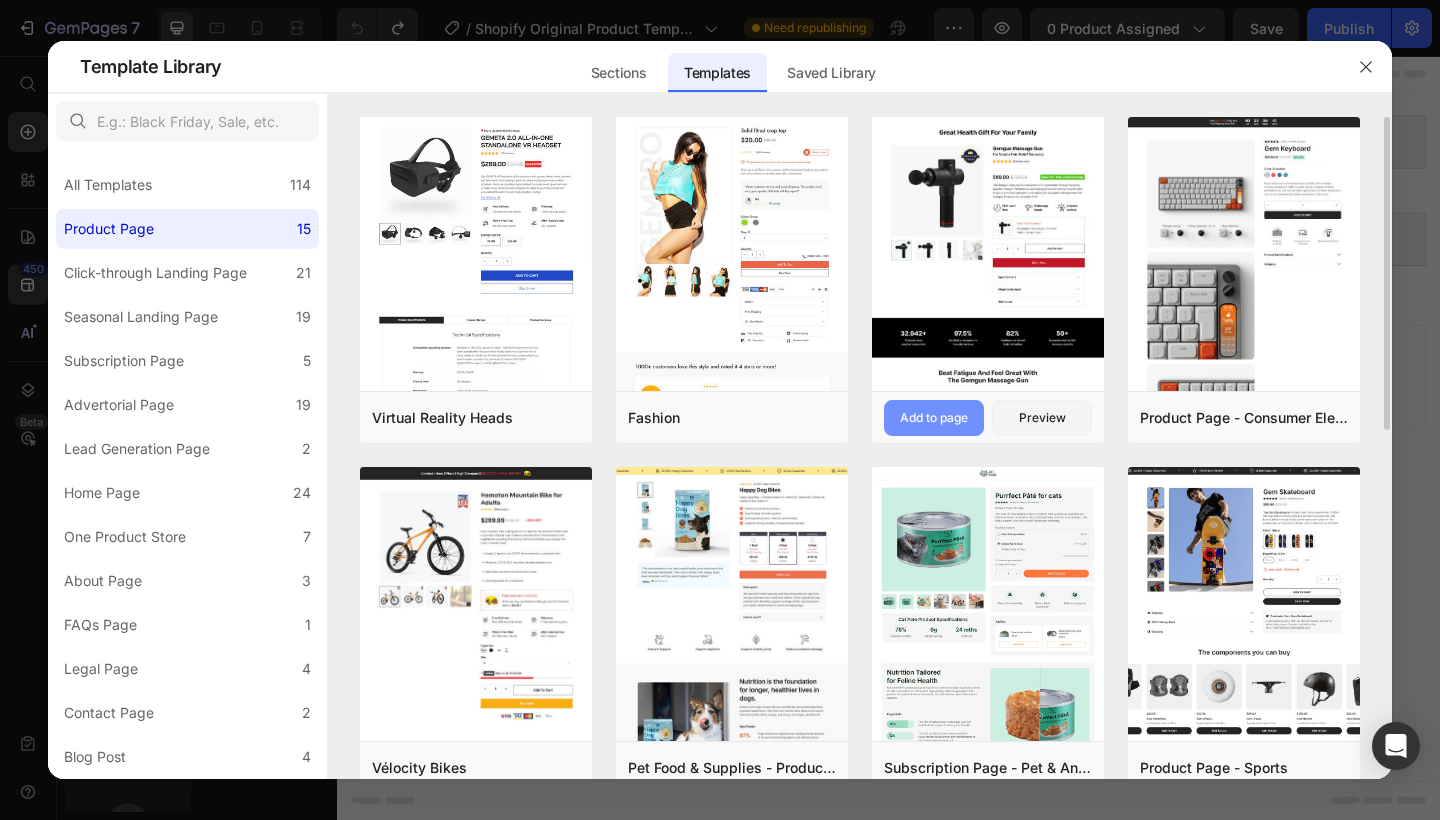 click on "Add to page" at bounding box center (934, 418) 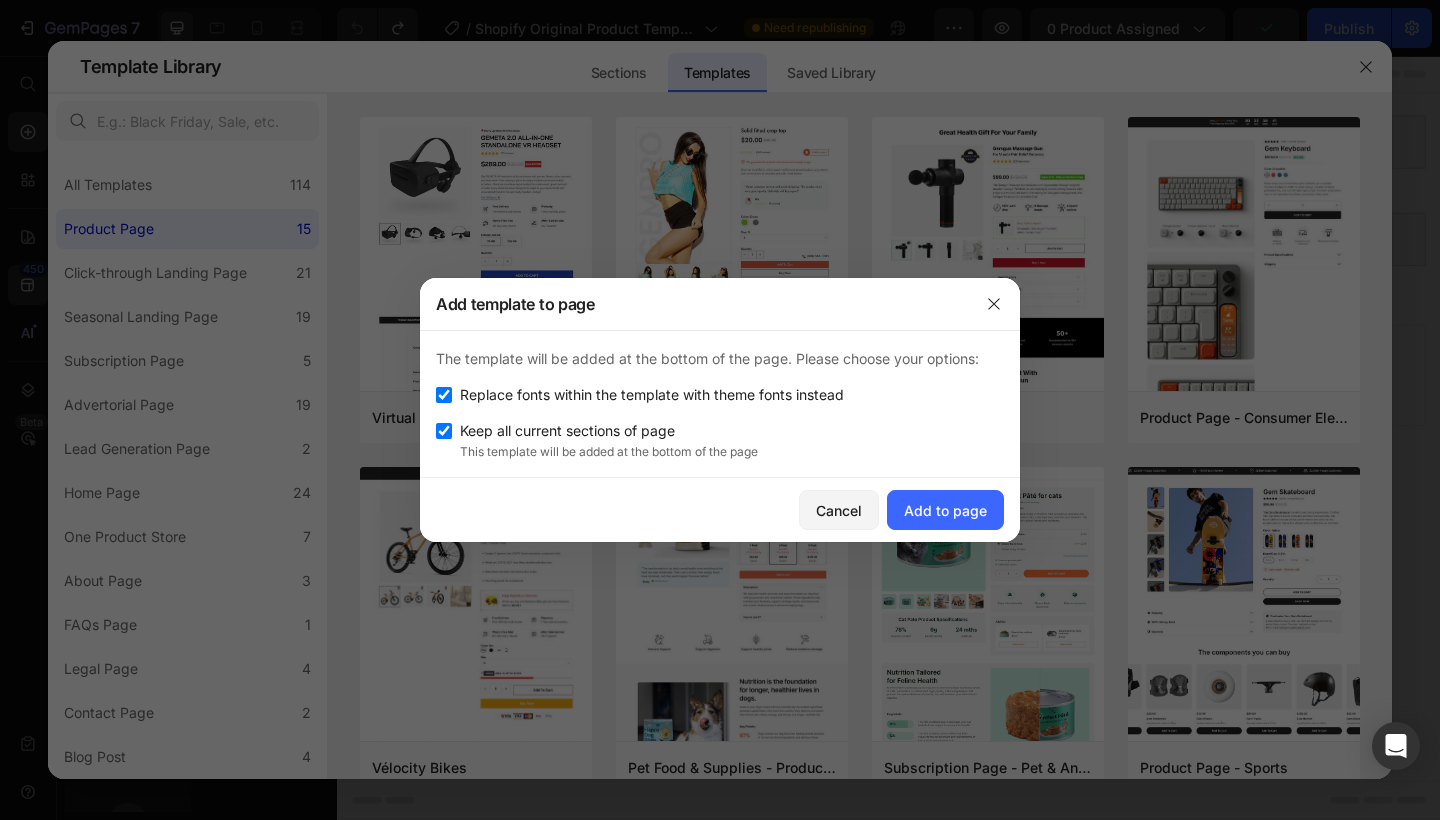 click at bounding box center (444, 431) 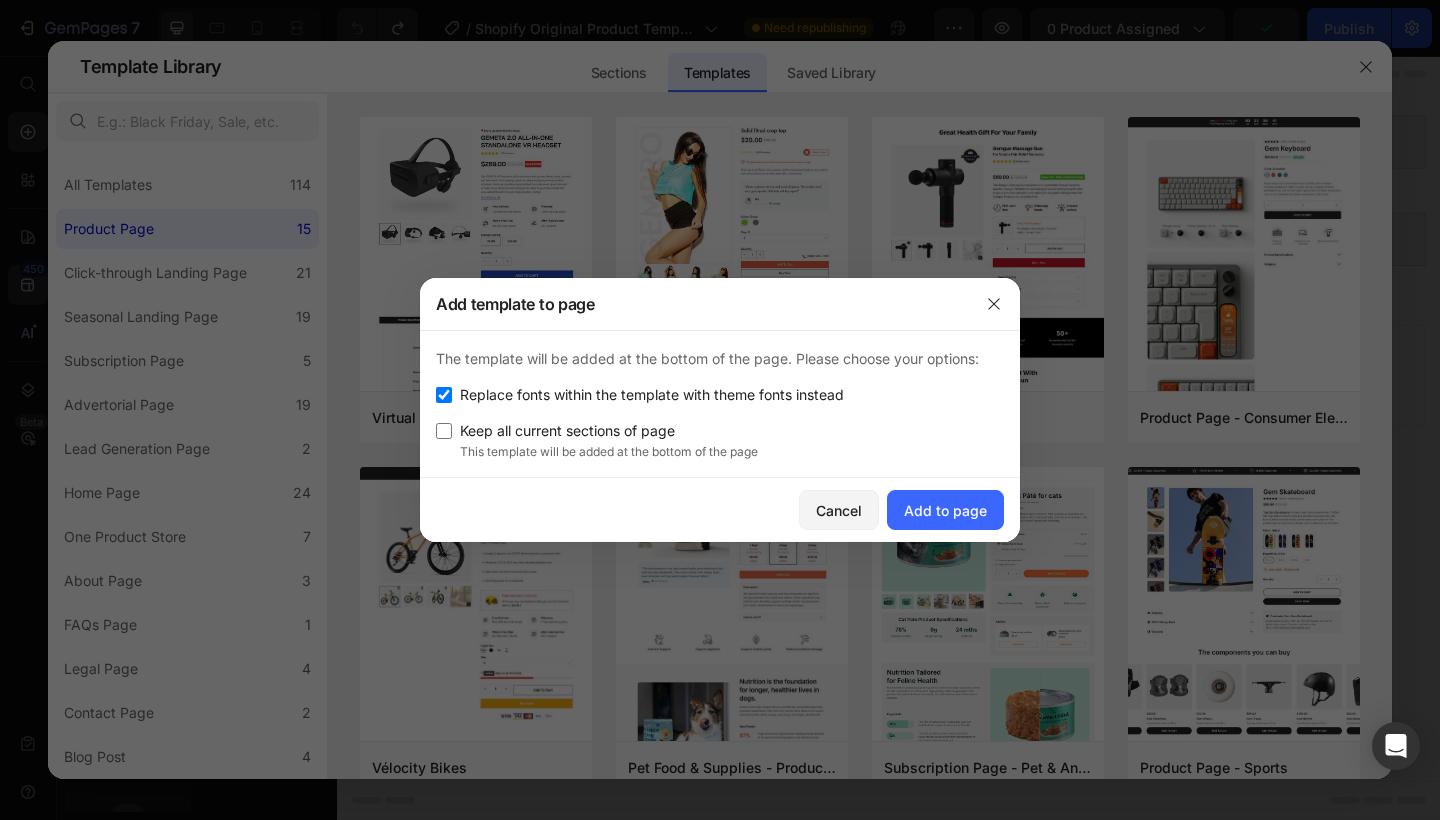 checkbox on "false" 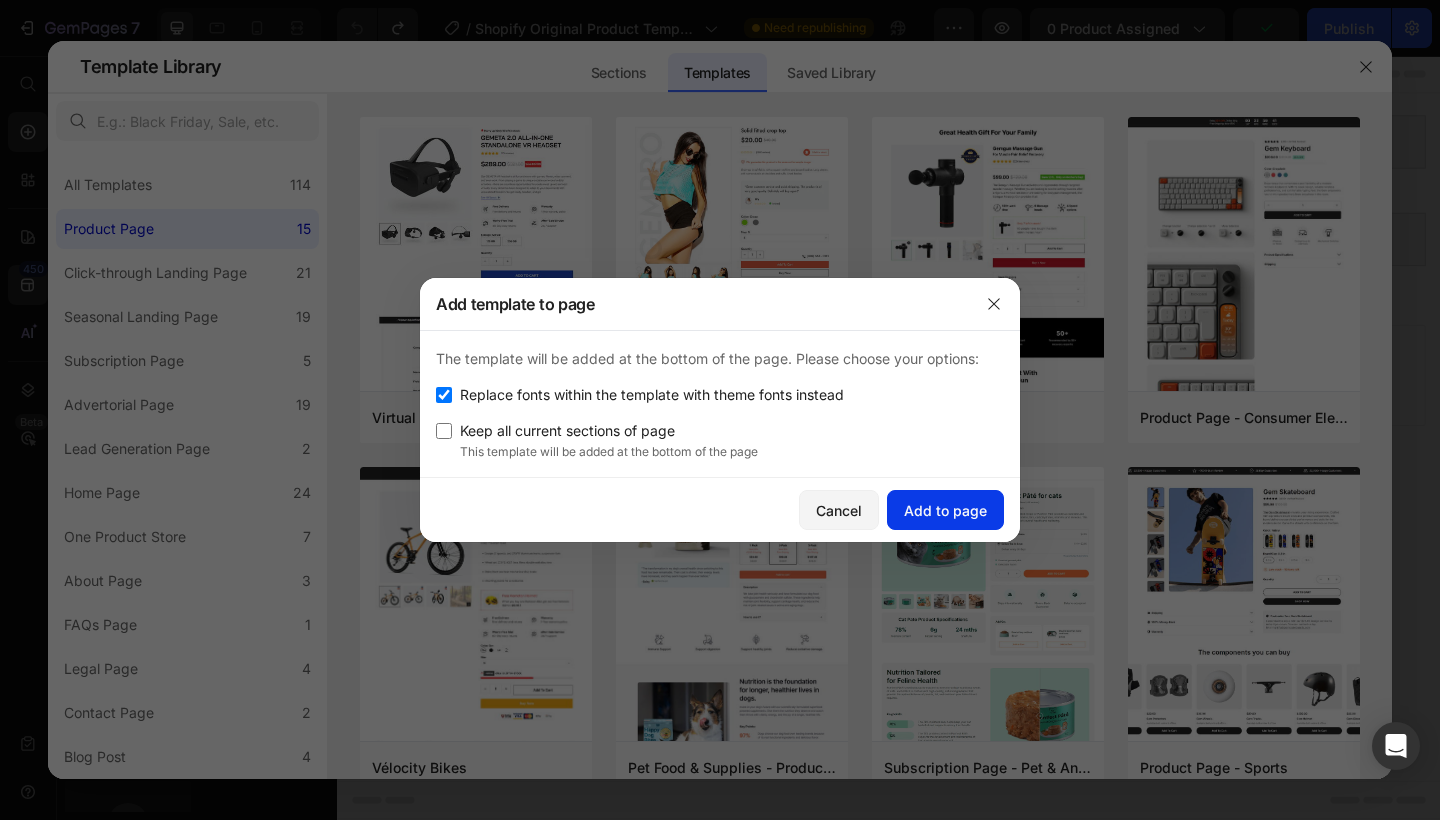 click on "Add to page" at bounding box center (945, 510) 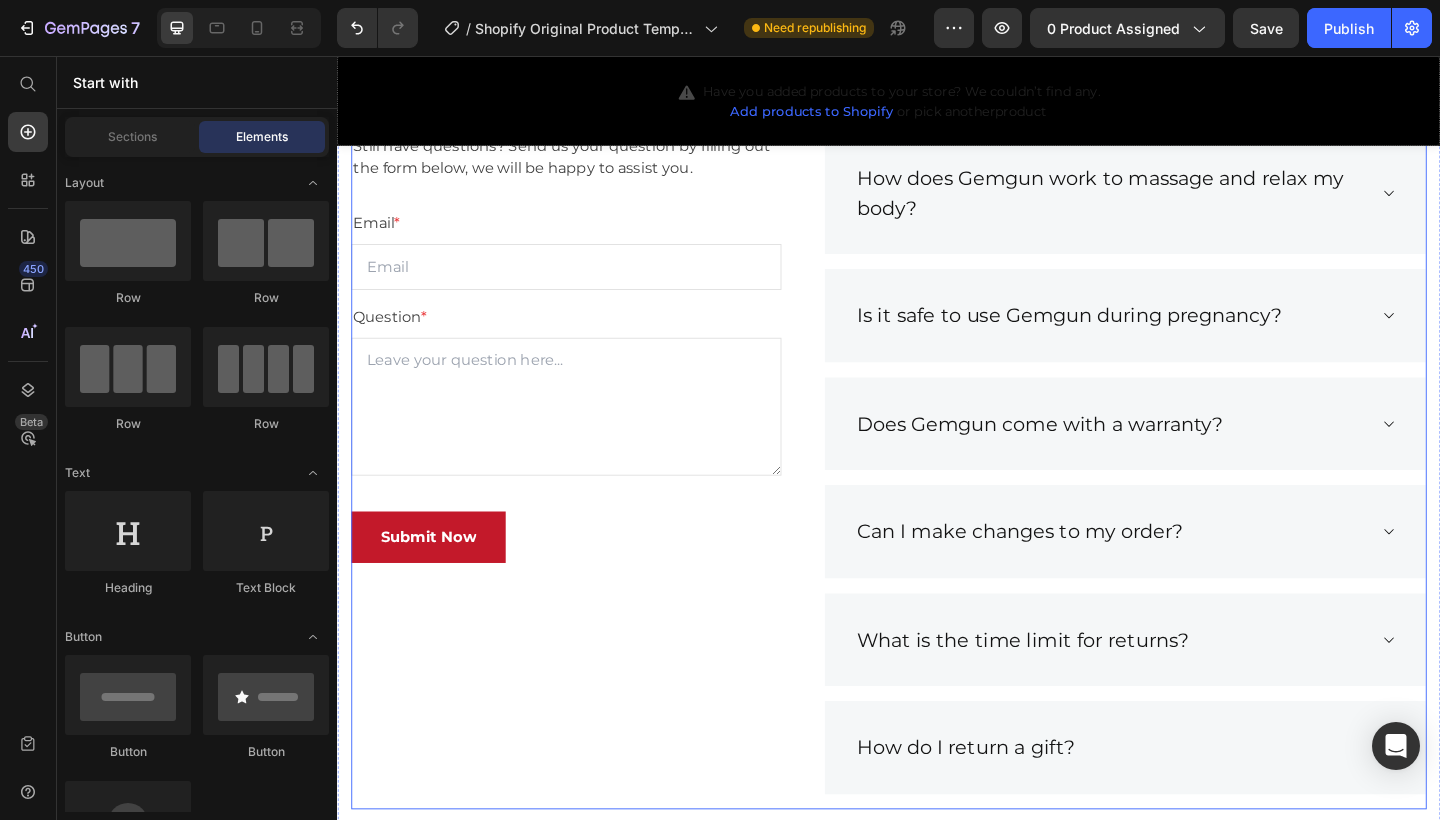 scroll, scrollTop: 5738, scrollLeft: 0, axis: vertical 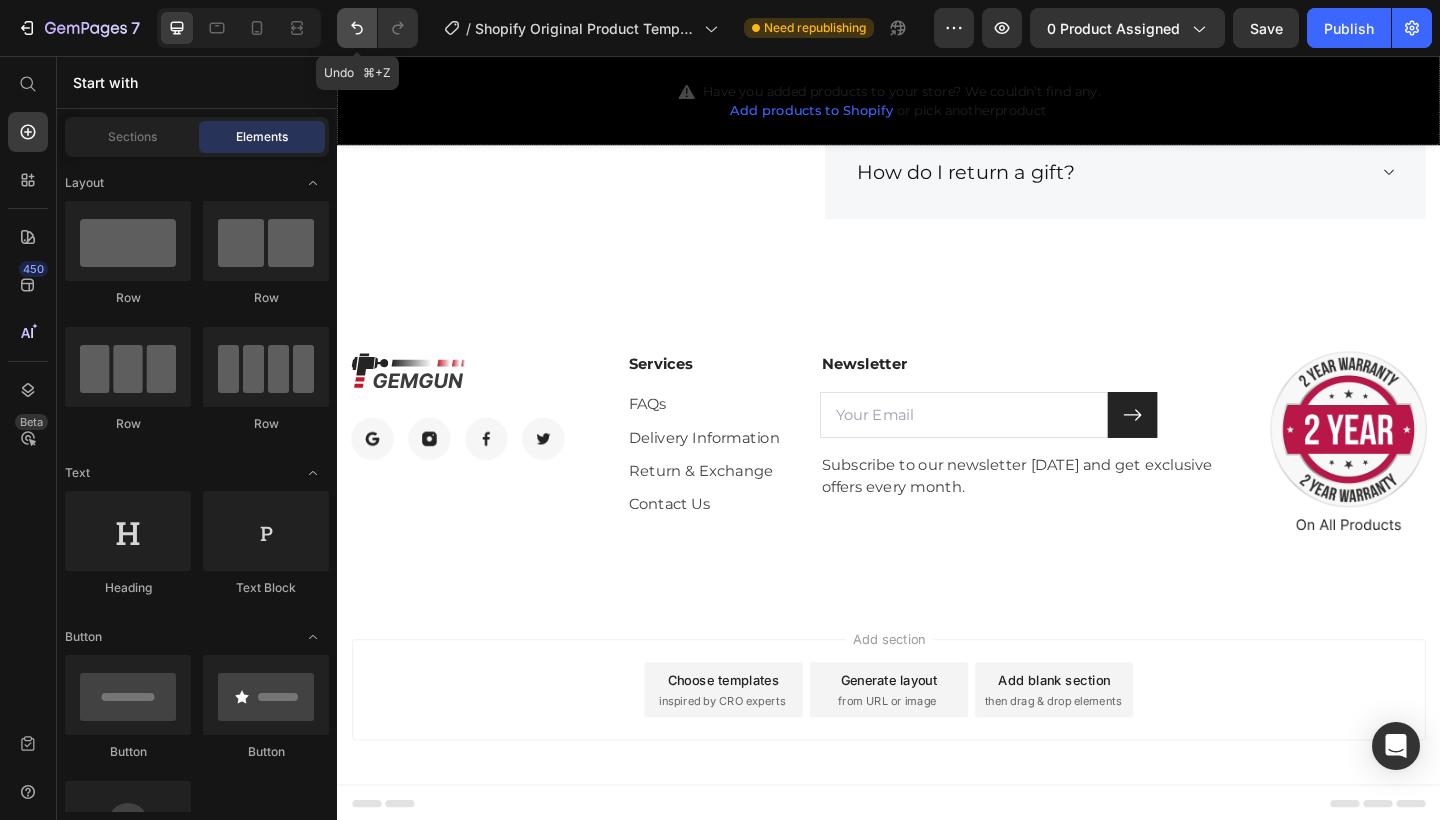click 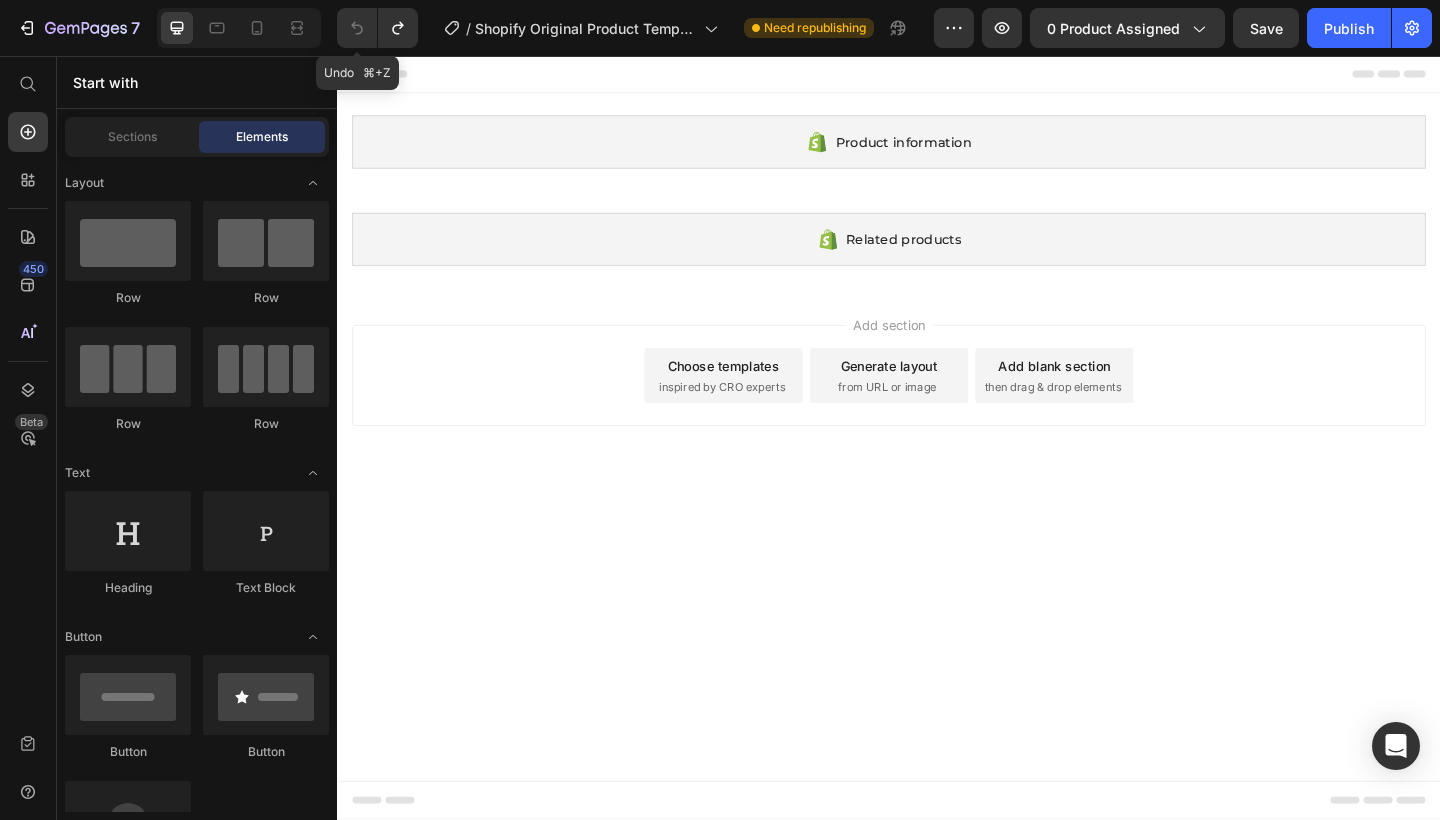 scroll, scrollTop: 0, scrollLeft: 0, axis: both 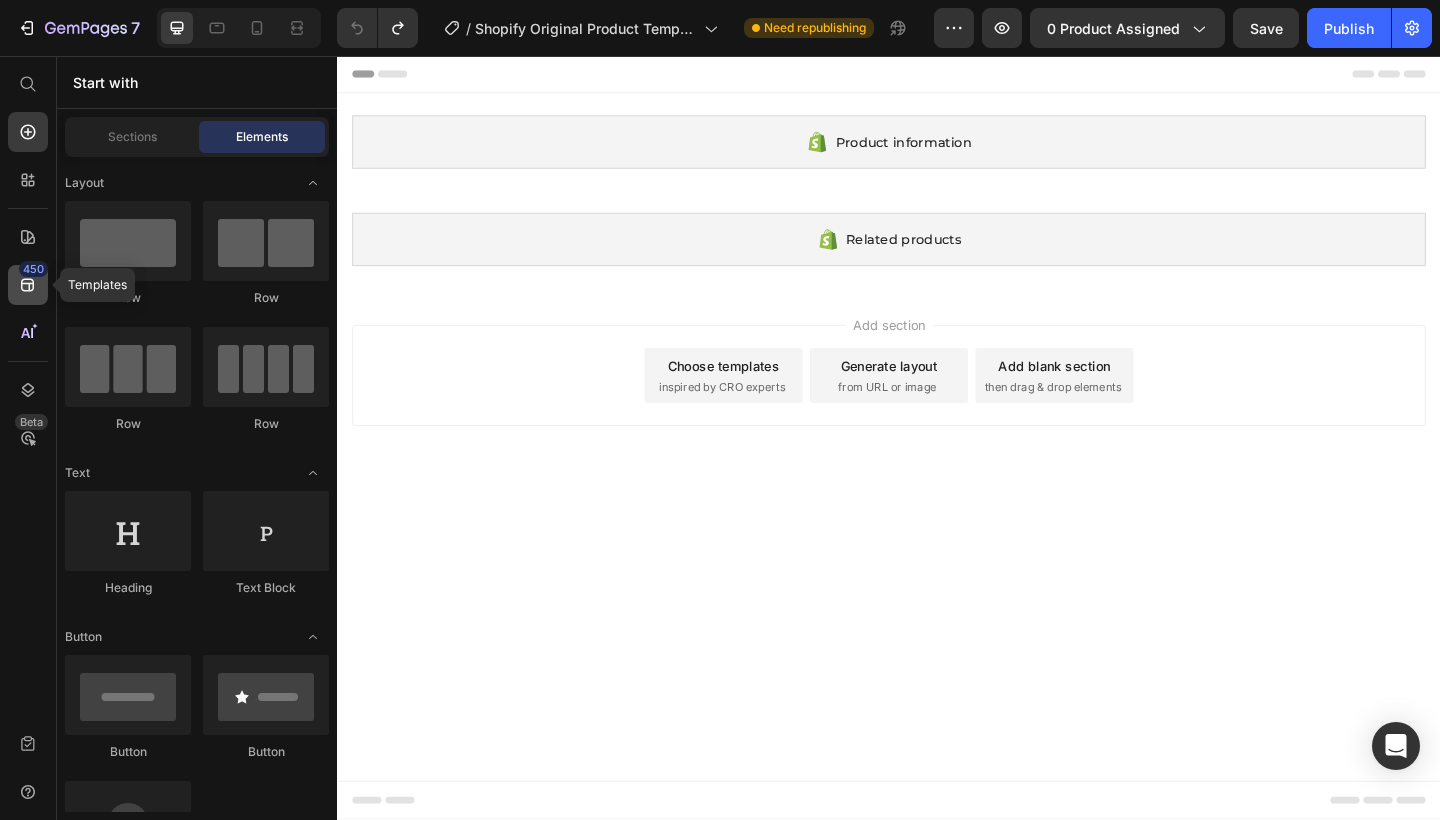 click on "450" 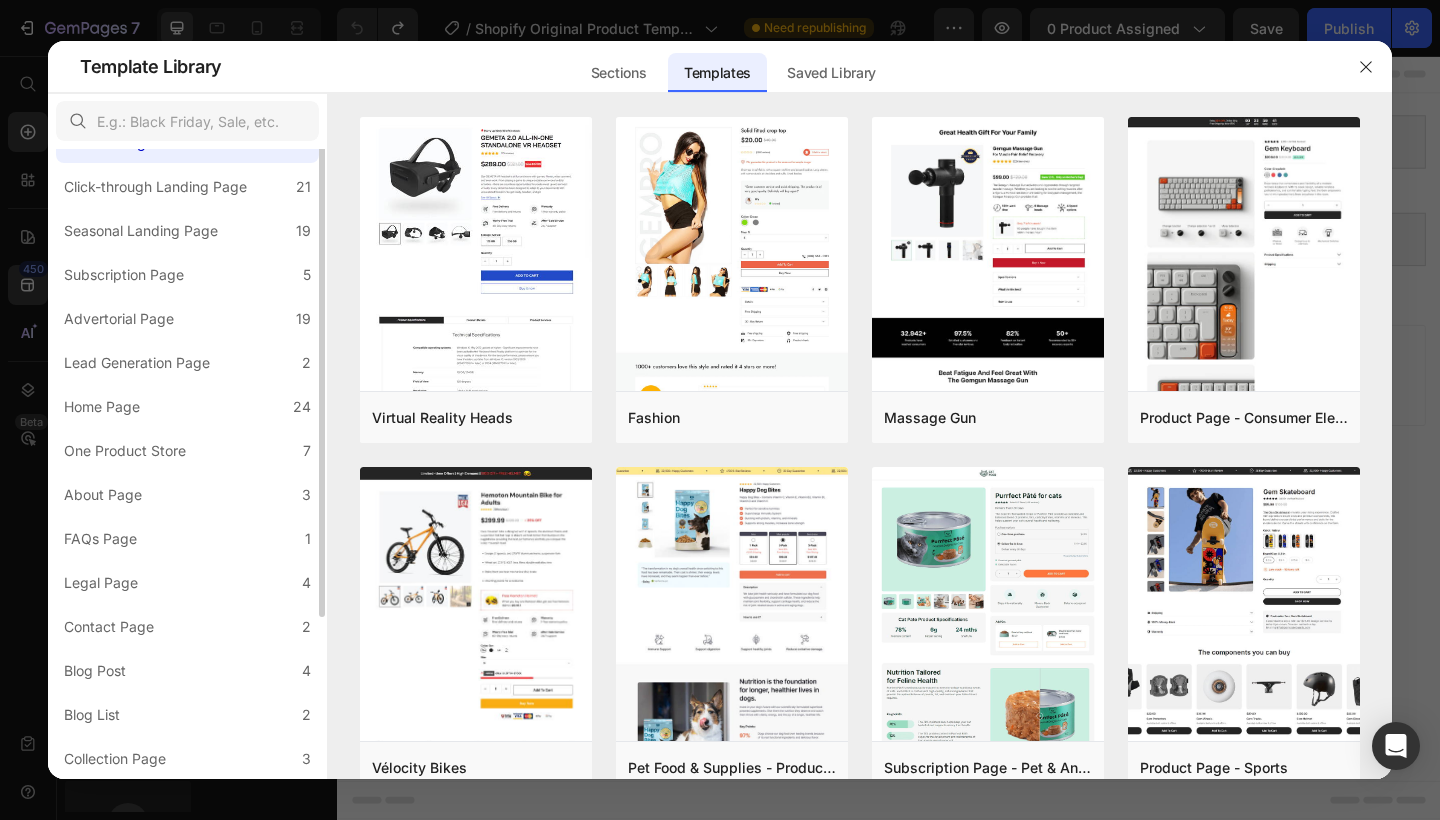 scroll, scrollTop: 0, scrollLeft: 0, axis: both 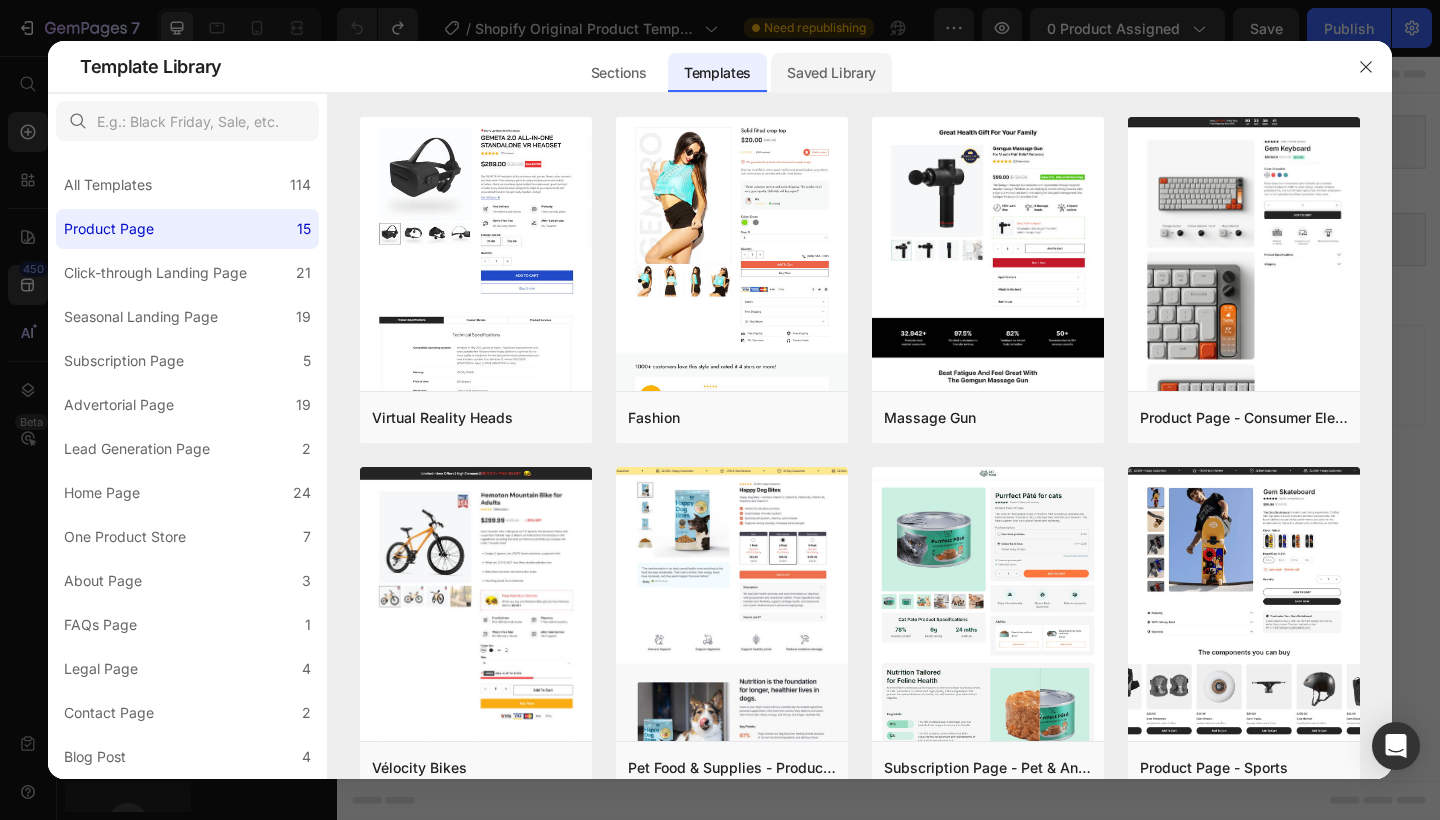 drag, startPoint x: 632, startPoint y: 69, endPoint x: 815, endPoint y: 81, distance: 183.39302 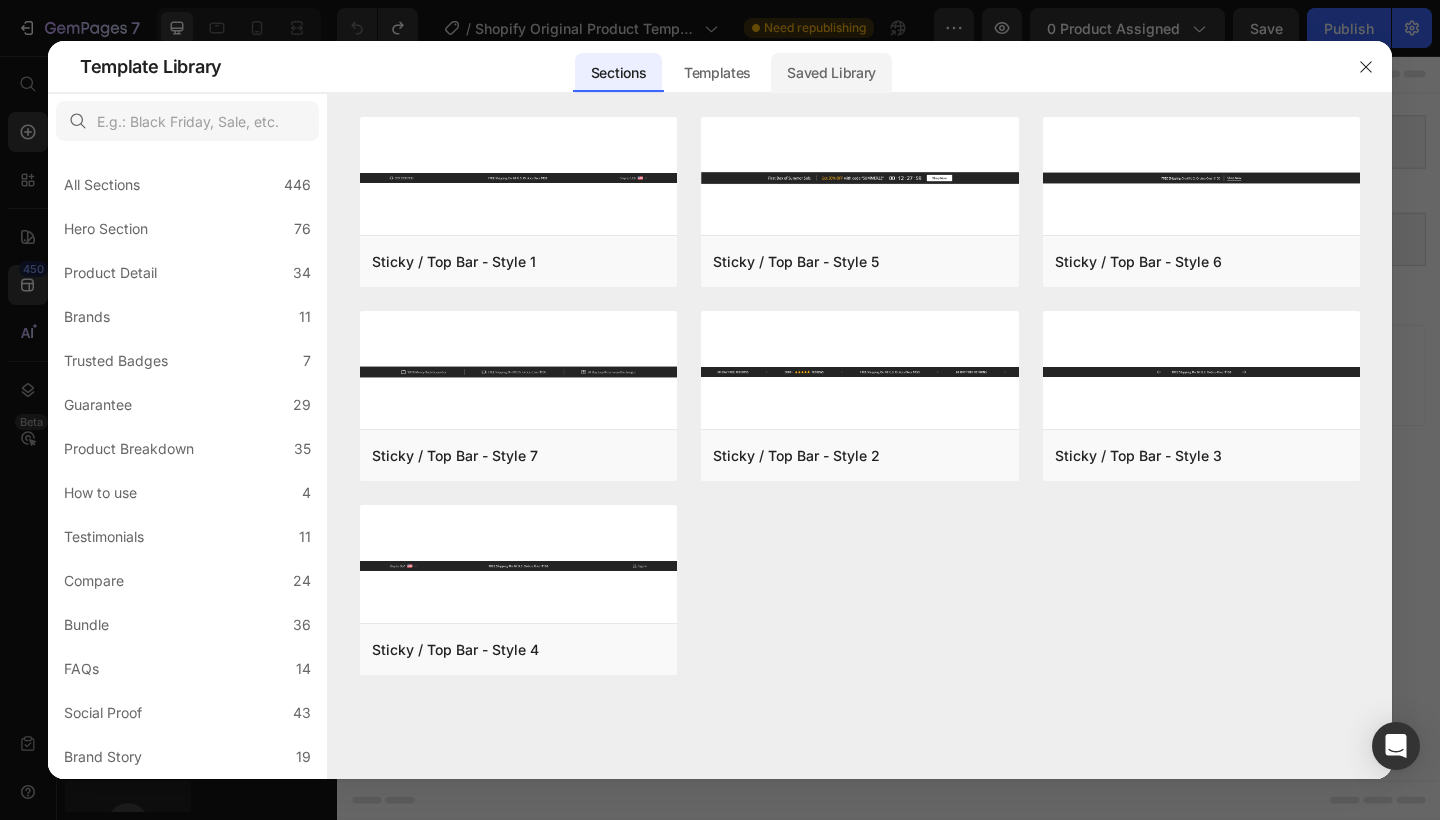 click on "Saved Library" 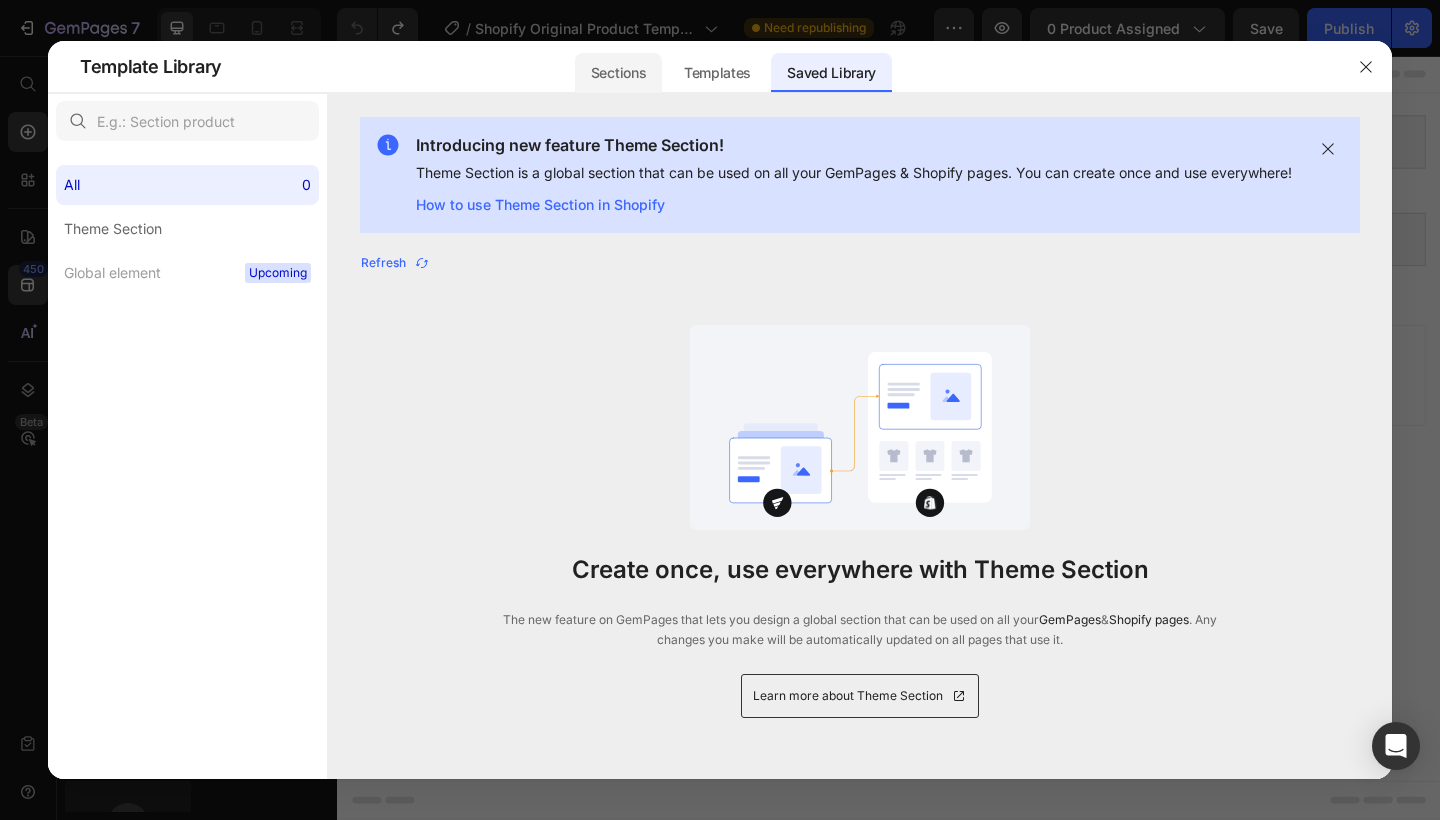 click on "Sections" 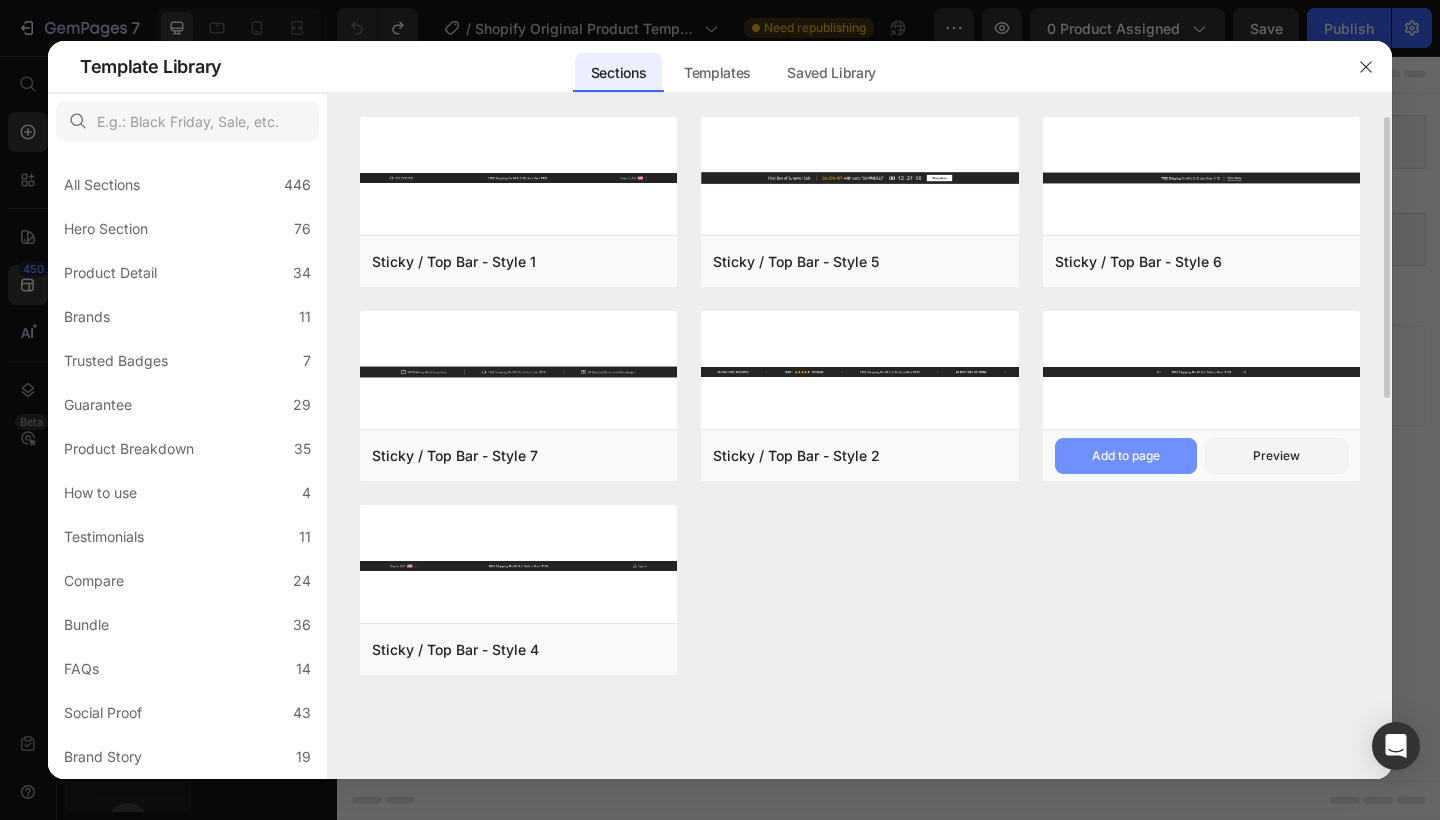 click on "Add to page" at bounding box center [1126, 456] 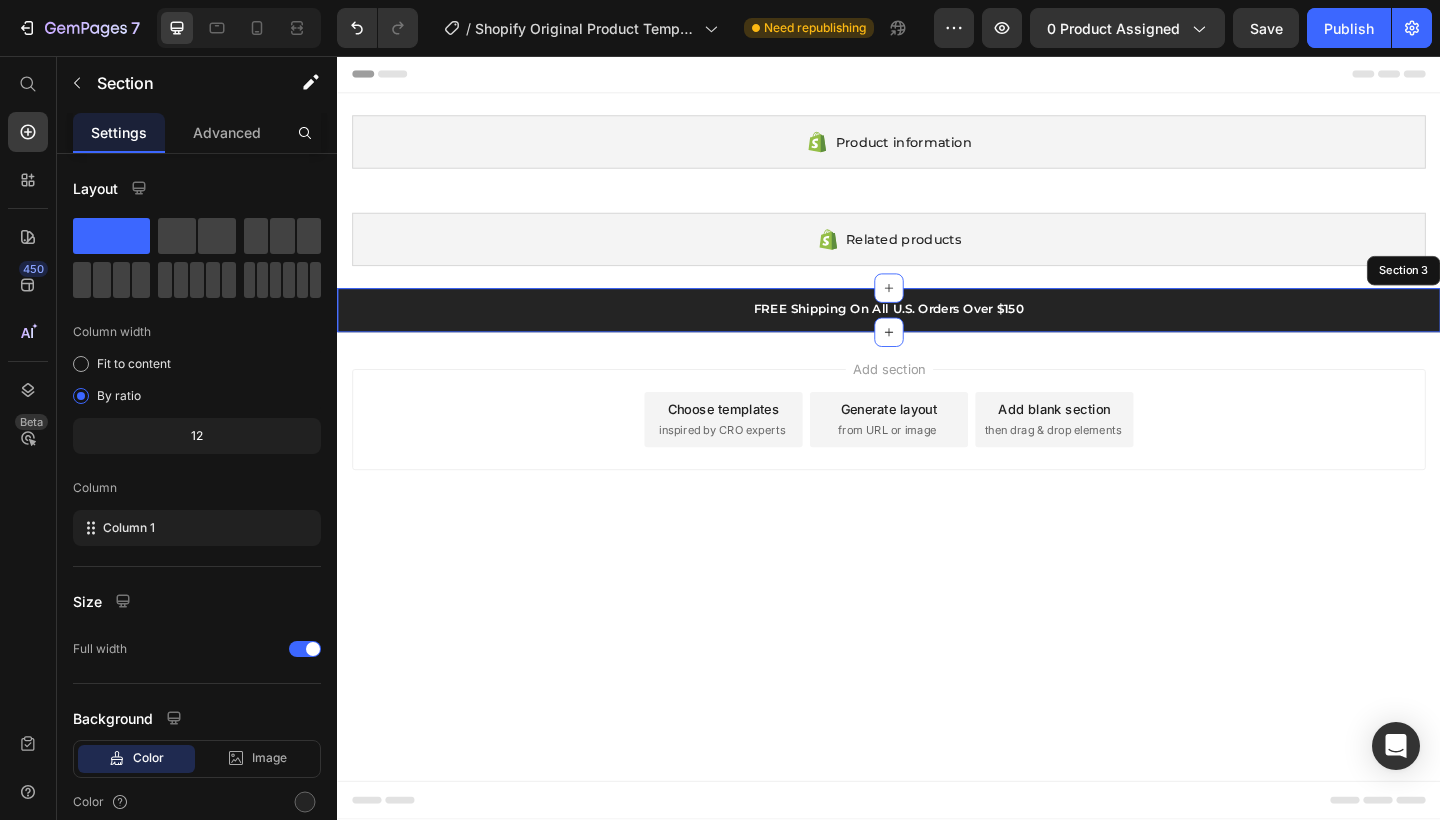 click on "FREE Shipping On All U.S. Orders Over $150 Heading 5000+ Text block                Icon                Icon                Icon                Icon                Icon Icon List Hoz REVIEWS Text block Row 60-DAY FREE RETURNS Heading Carousel Row Section 3" at bounding box center (937, 333) 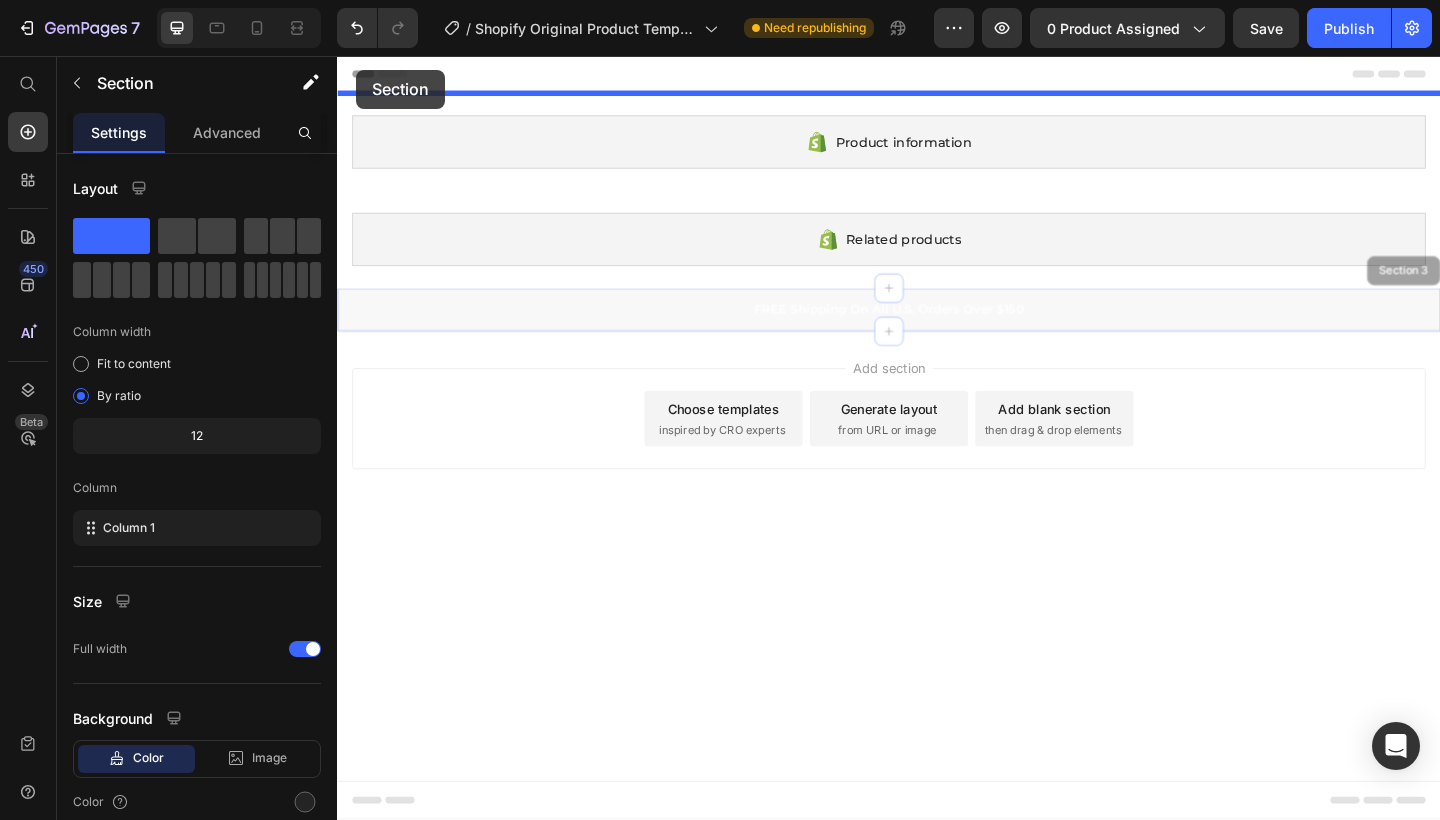 drag, startPoint x: 348, startPoint y: 337, endPoint x: 811, endPoint y: 109, distance: 516.094 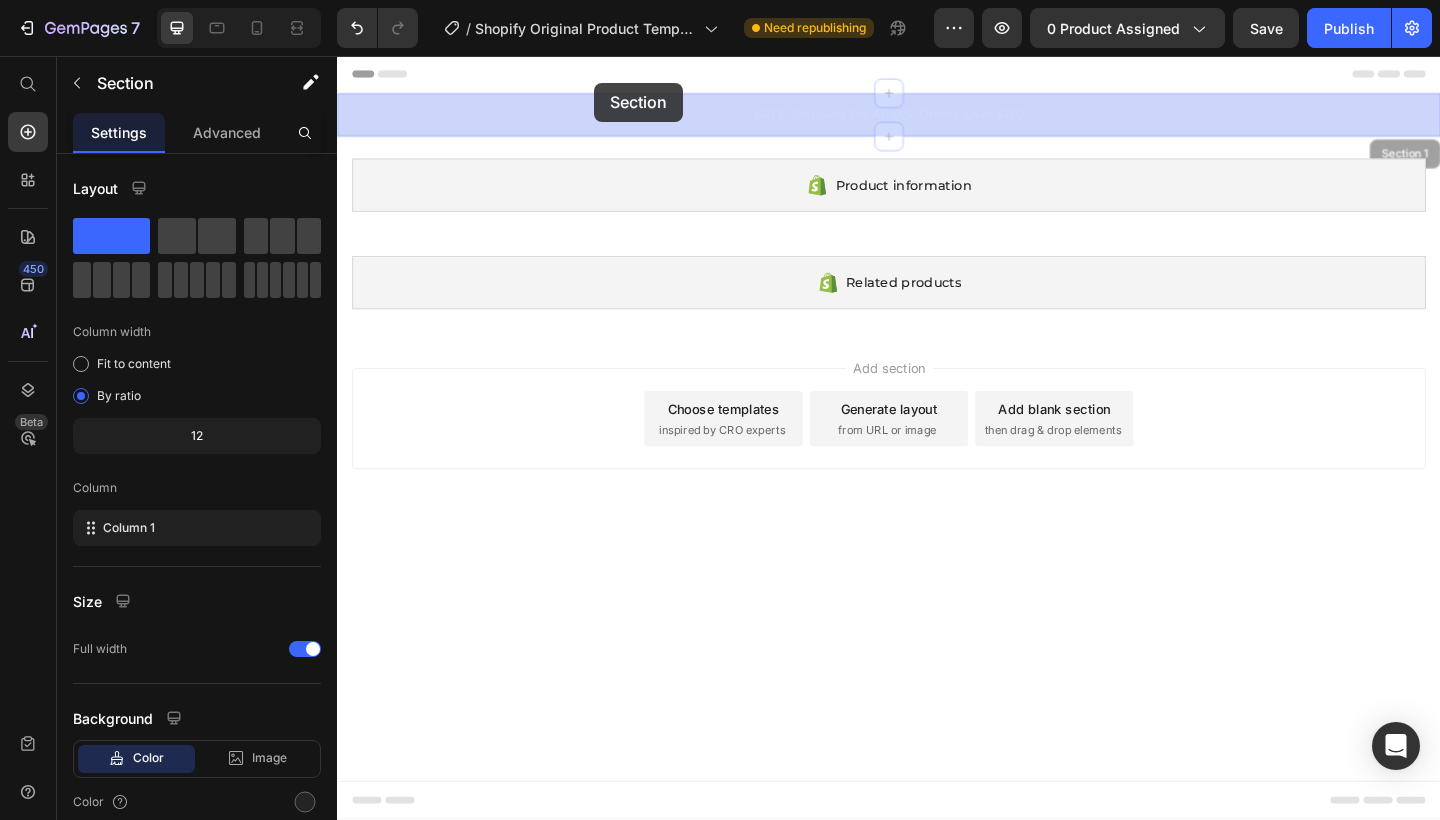 drag, startPoint x: 557, startPoint y: 107, endPoint x: 617, endPoint y: 85, distance: 63.90618 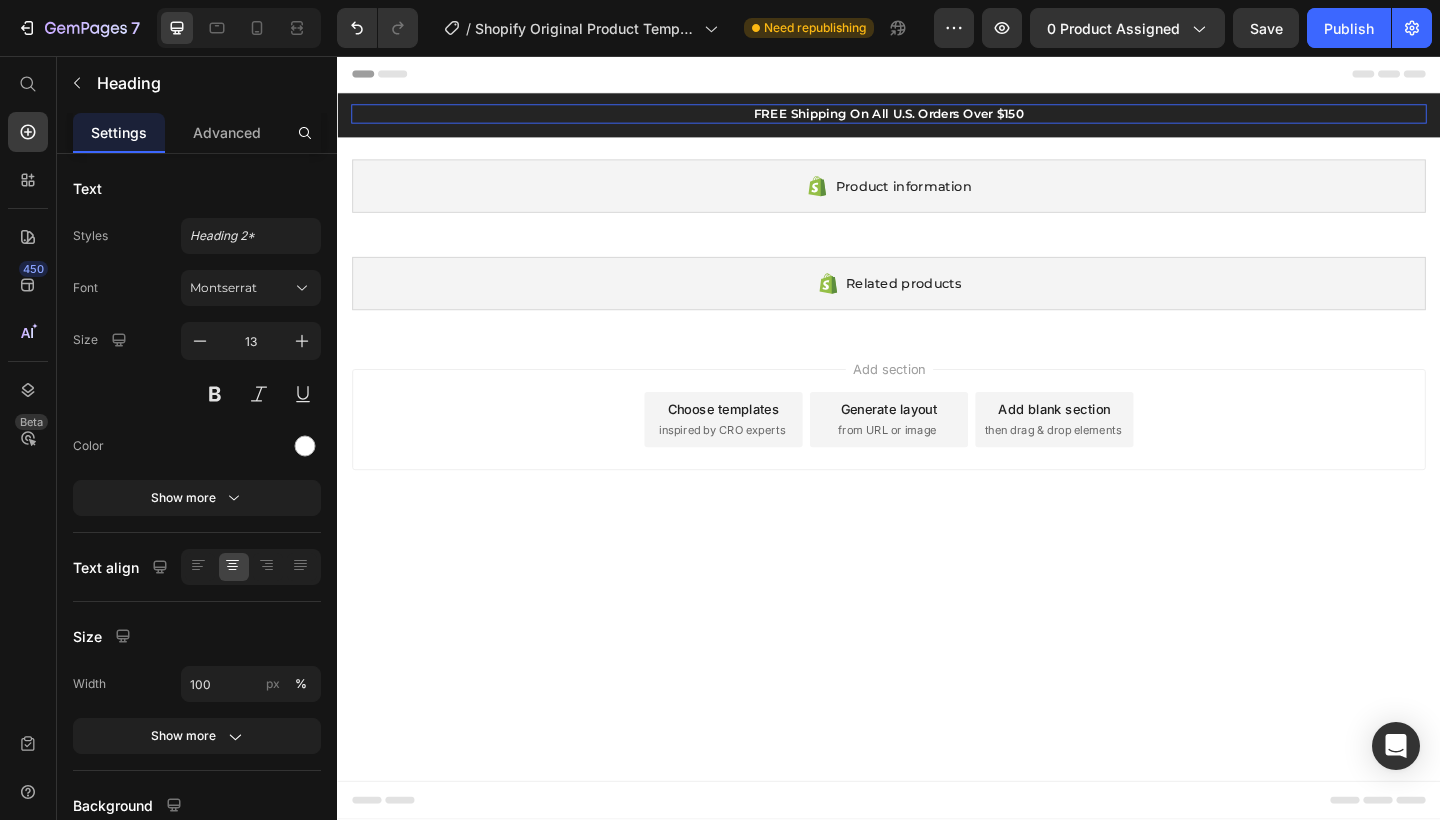 click on "FREE Shipping On All U.S. Orders Over $150" at bounding box center (937, 119) 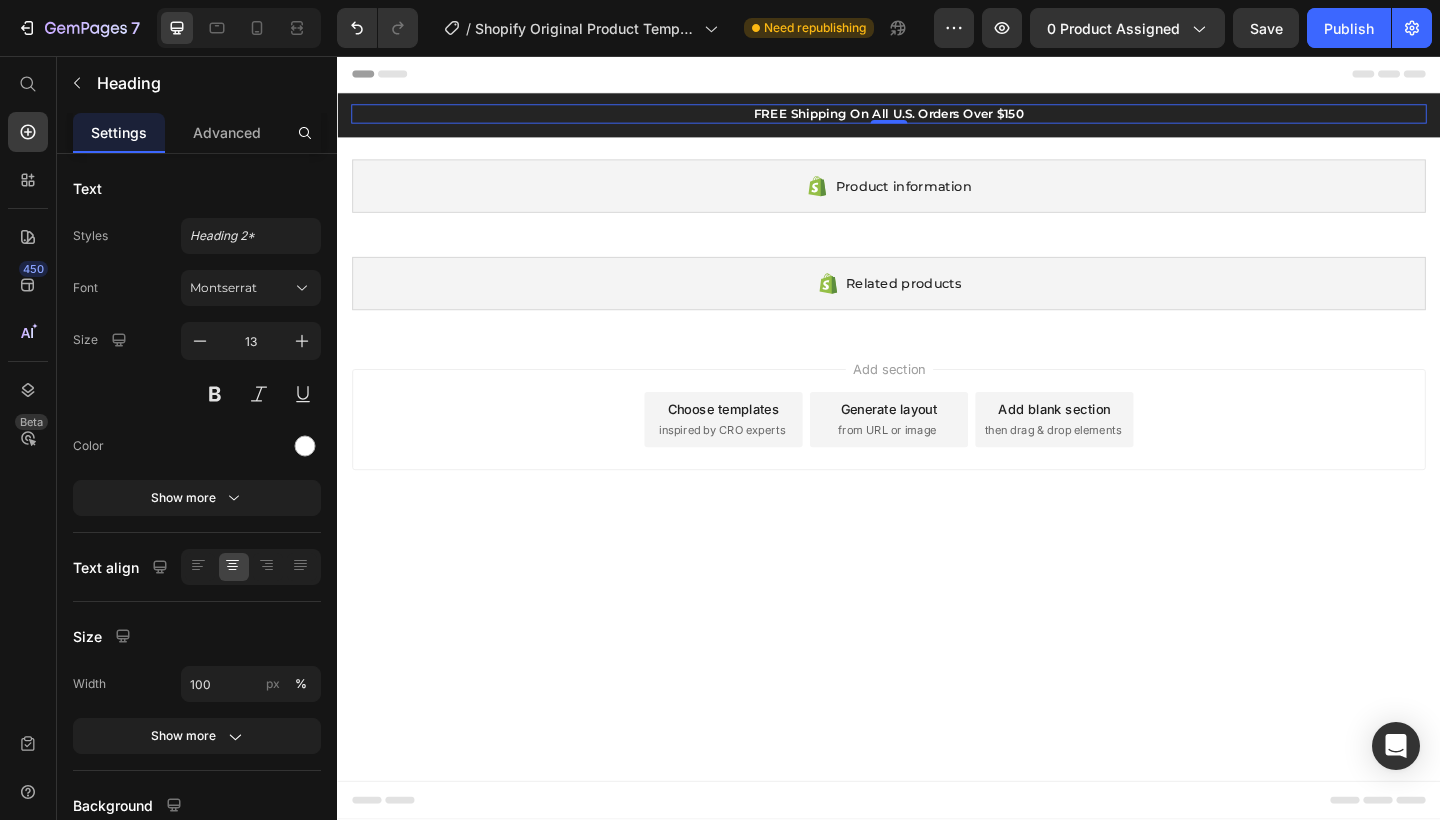 click on "FREE Shipping On All U.S. Orders Over $150" at bounding box center (937, 119) 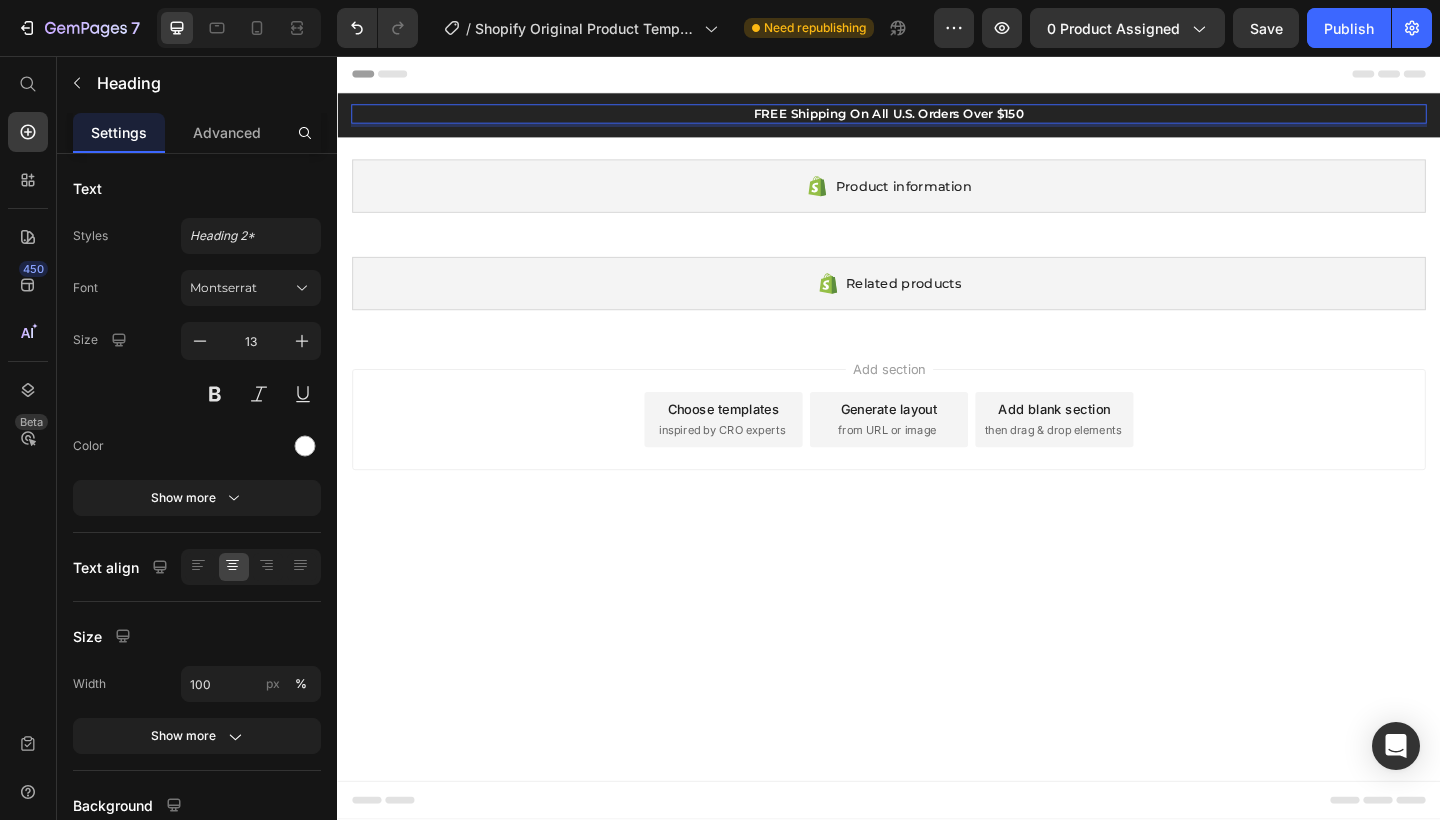 click on "FREE Shipping On All U.S. Orders Over $150" at bounding box center (937, 119) 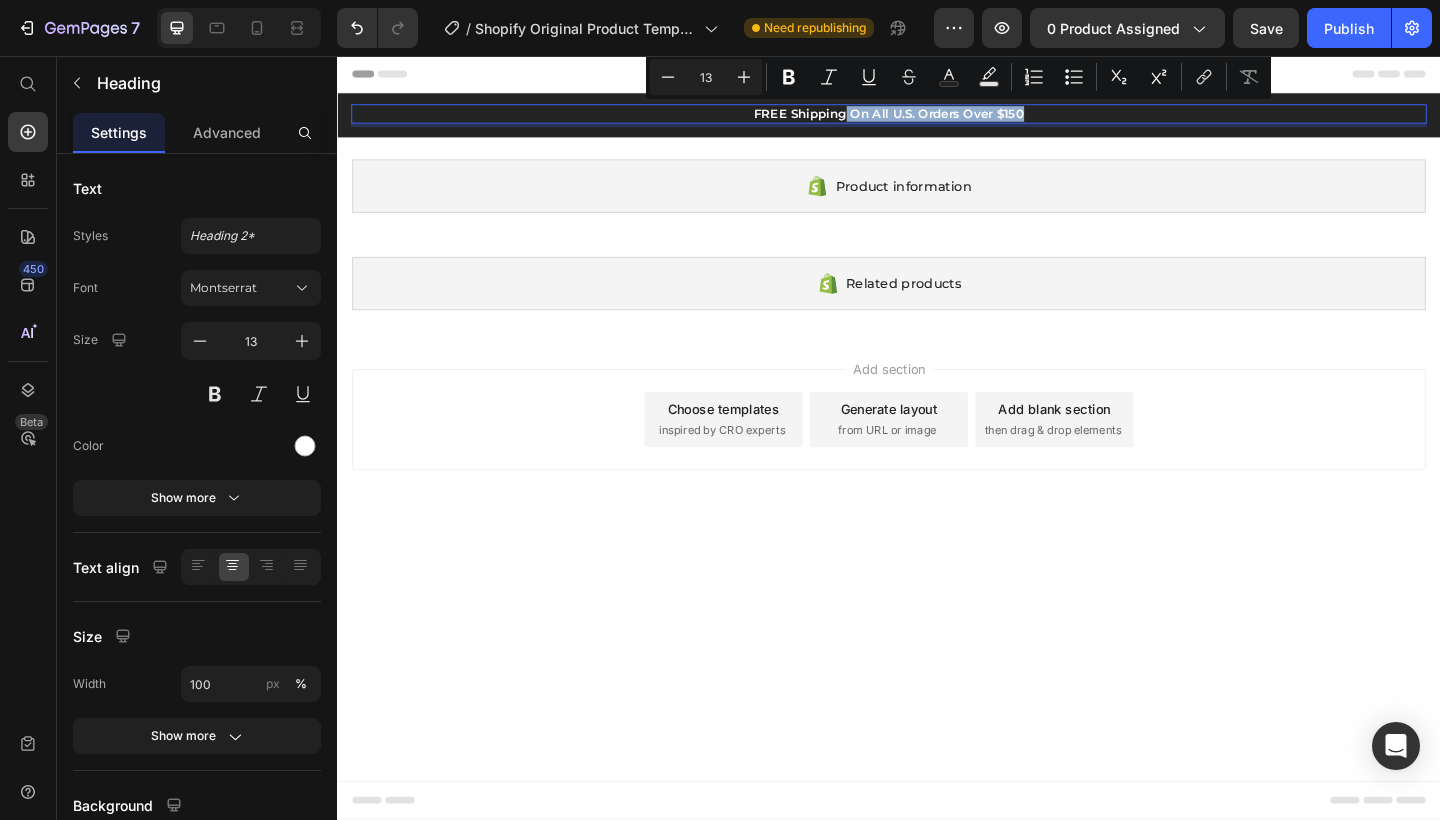 drag, startPoint x: 1069, startPoint y: 118, endPoint x: 891, endPoint y: 116, distance: 178.01123 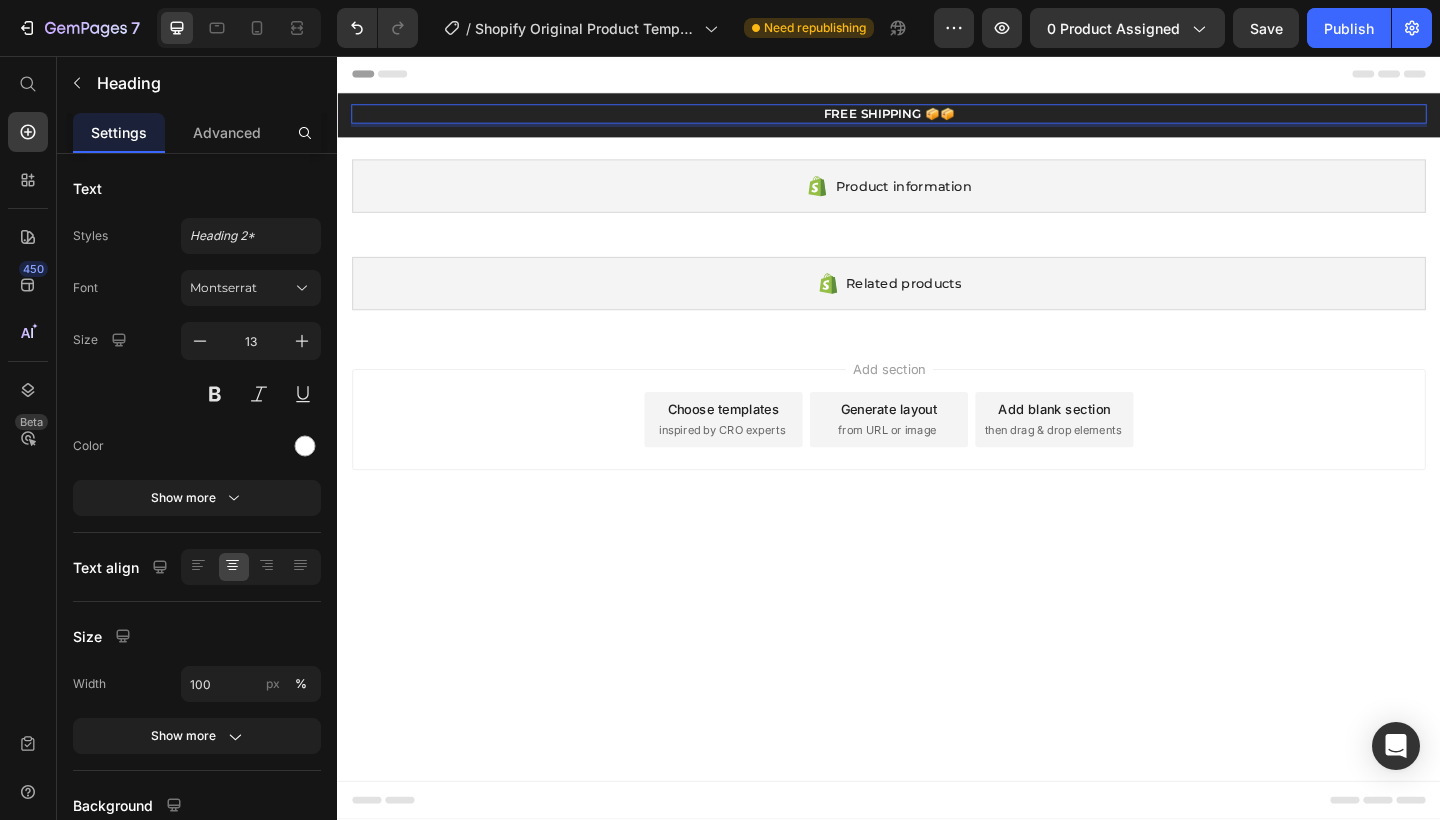 click on "FREE SHIPPING 📦📦" at bounding box center (937, 119) 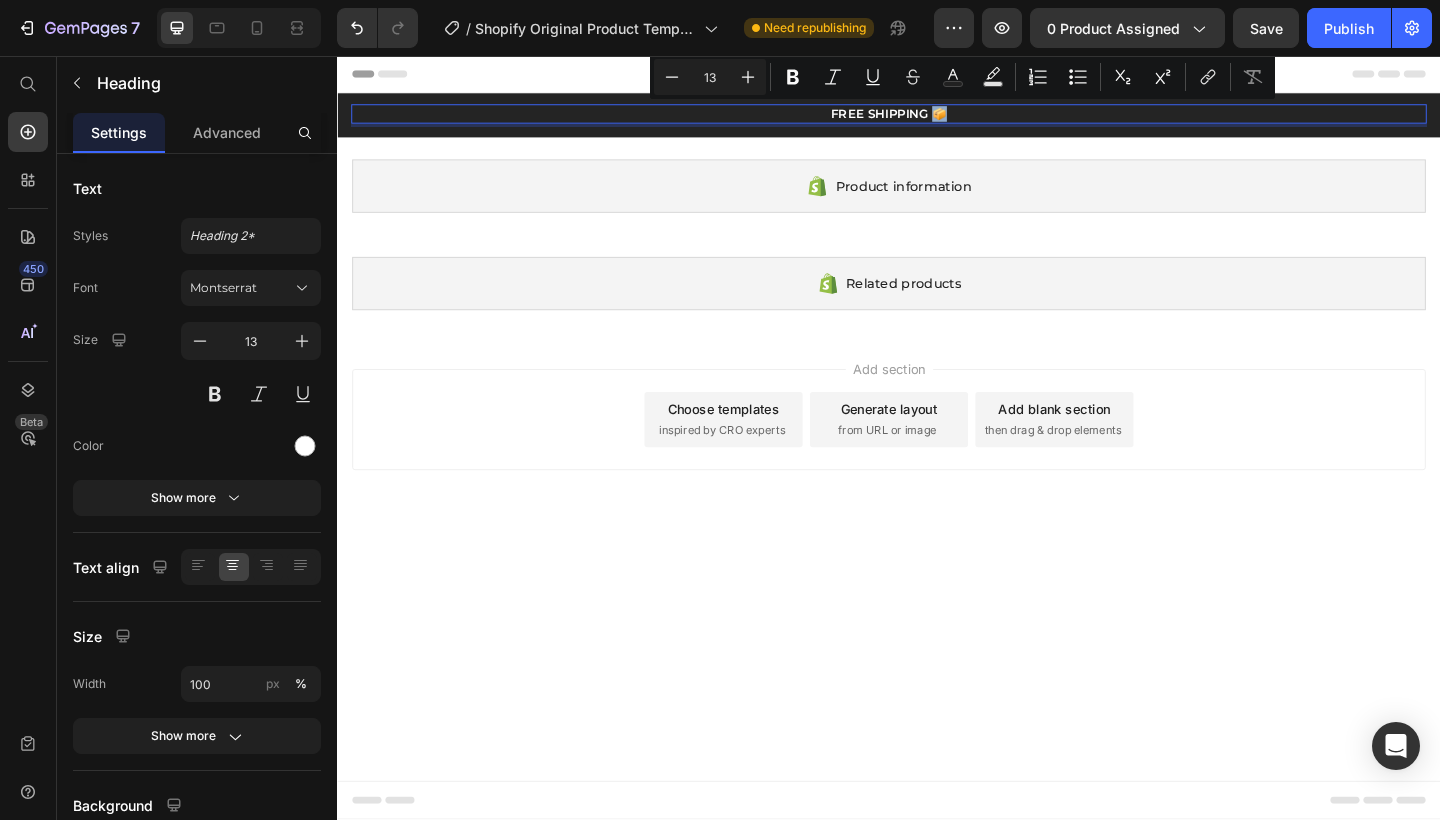 drag, startPoint x: 1004, startPoint y: 121, endPoint x: 989, endPoint y: 120, distance: 15.033297 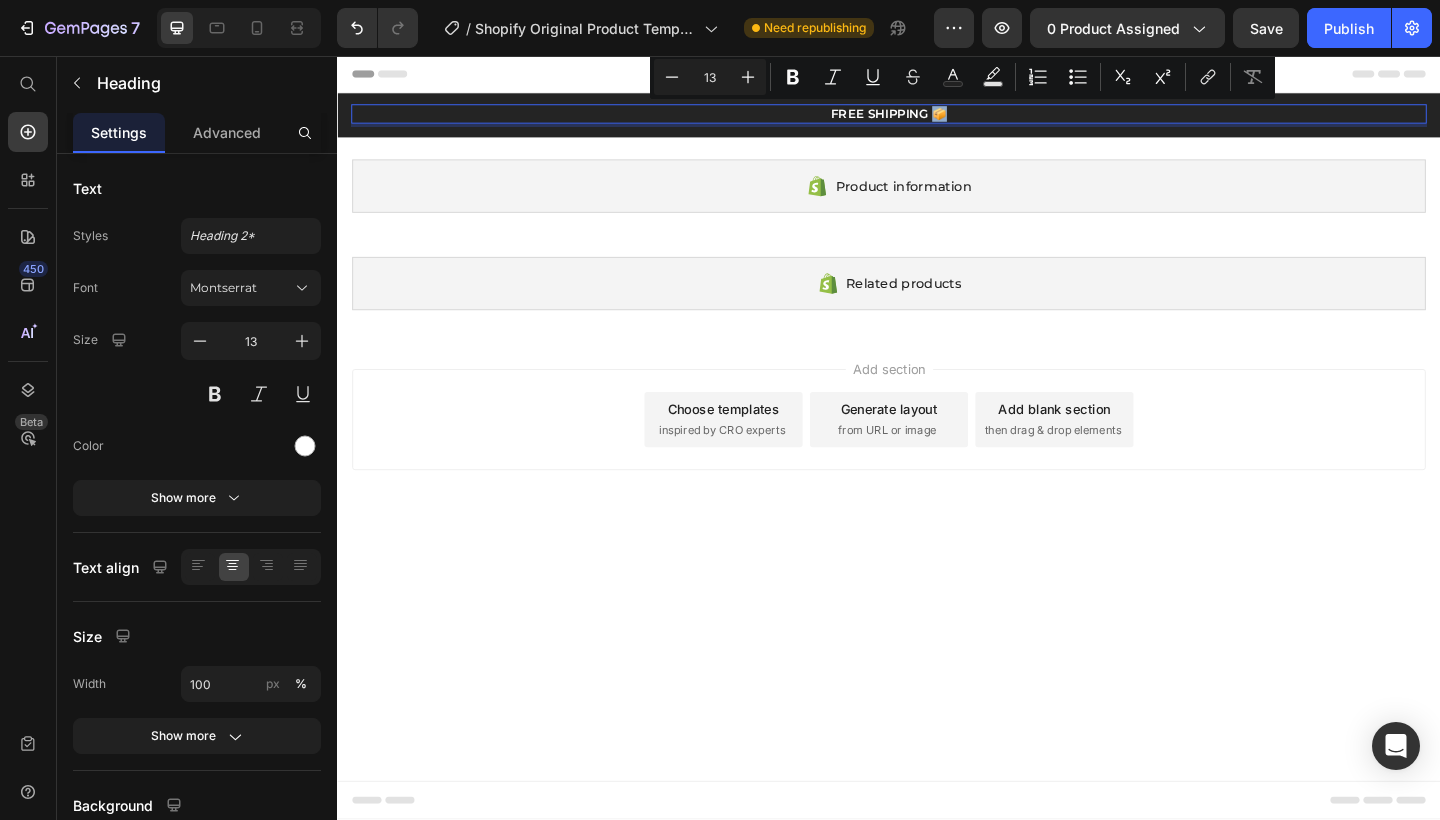 copy on "📦" 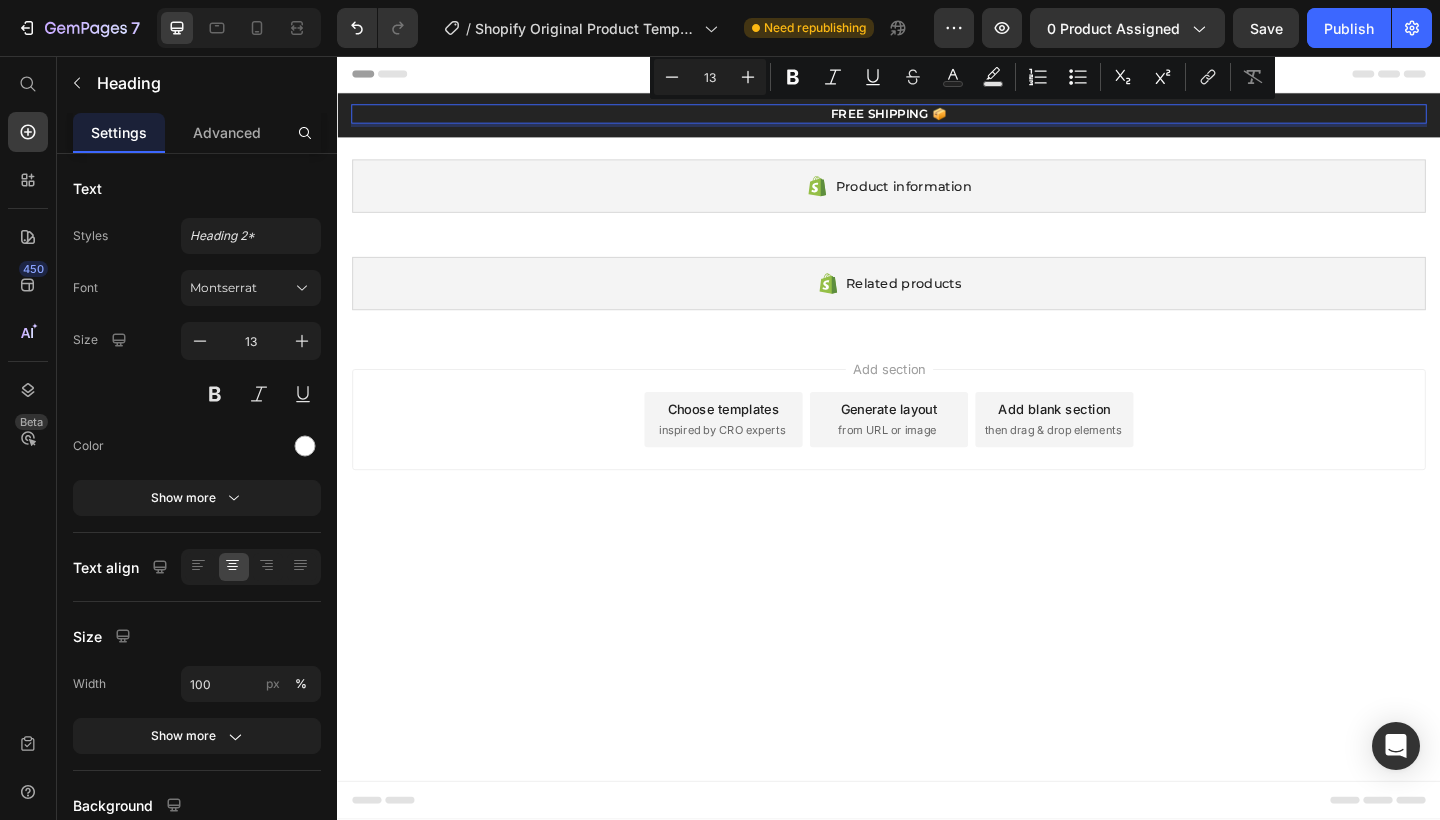 click on "FREE SHIPPING 📦" at bounding box center (937, 119) 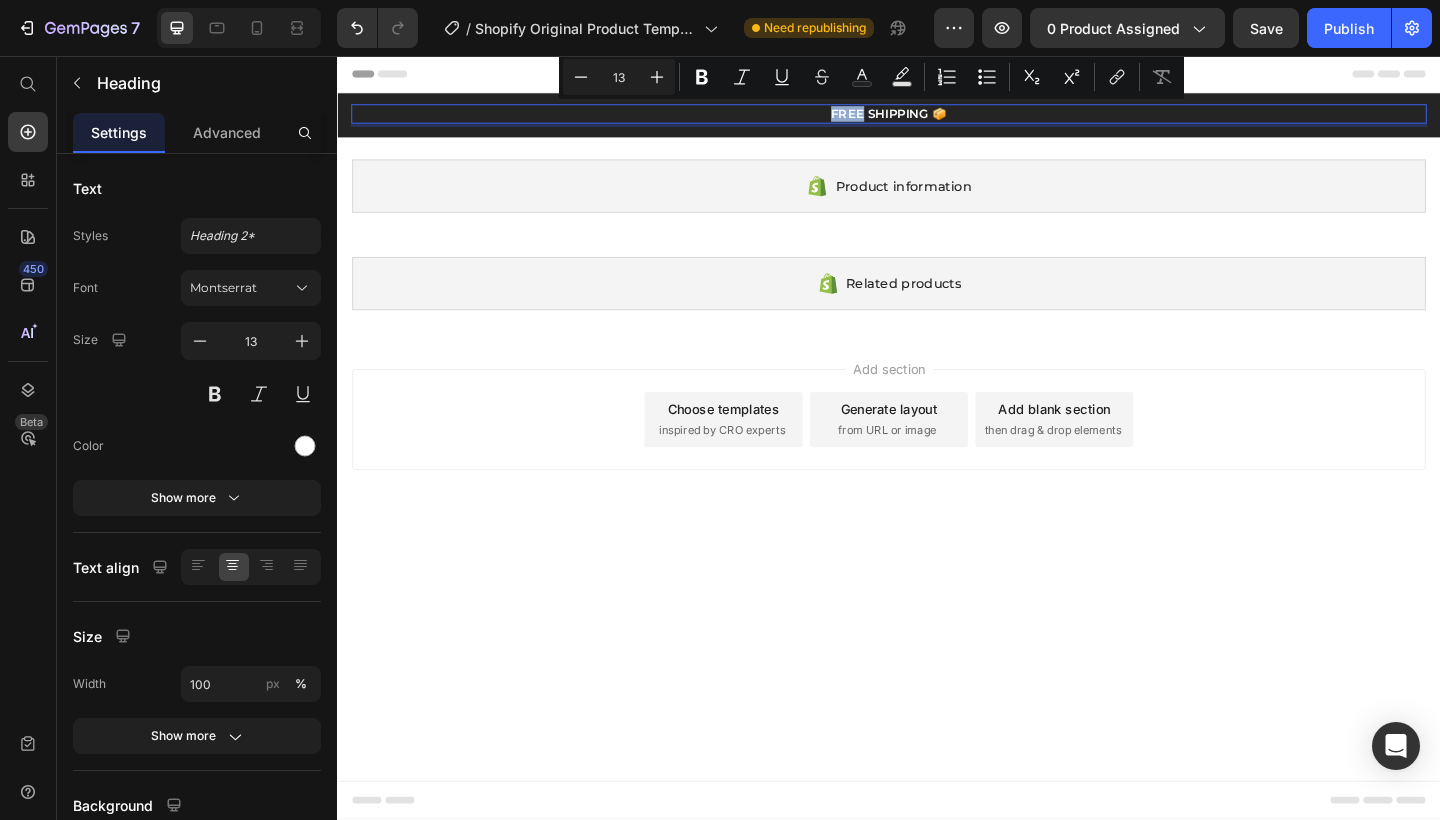 click on "FREE SHIPPING 📦" at bounding box center [937, 119] 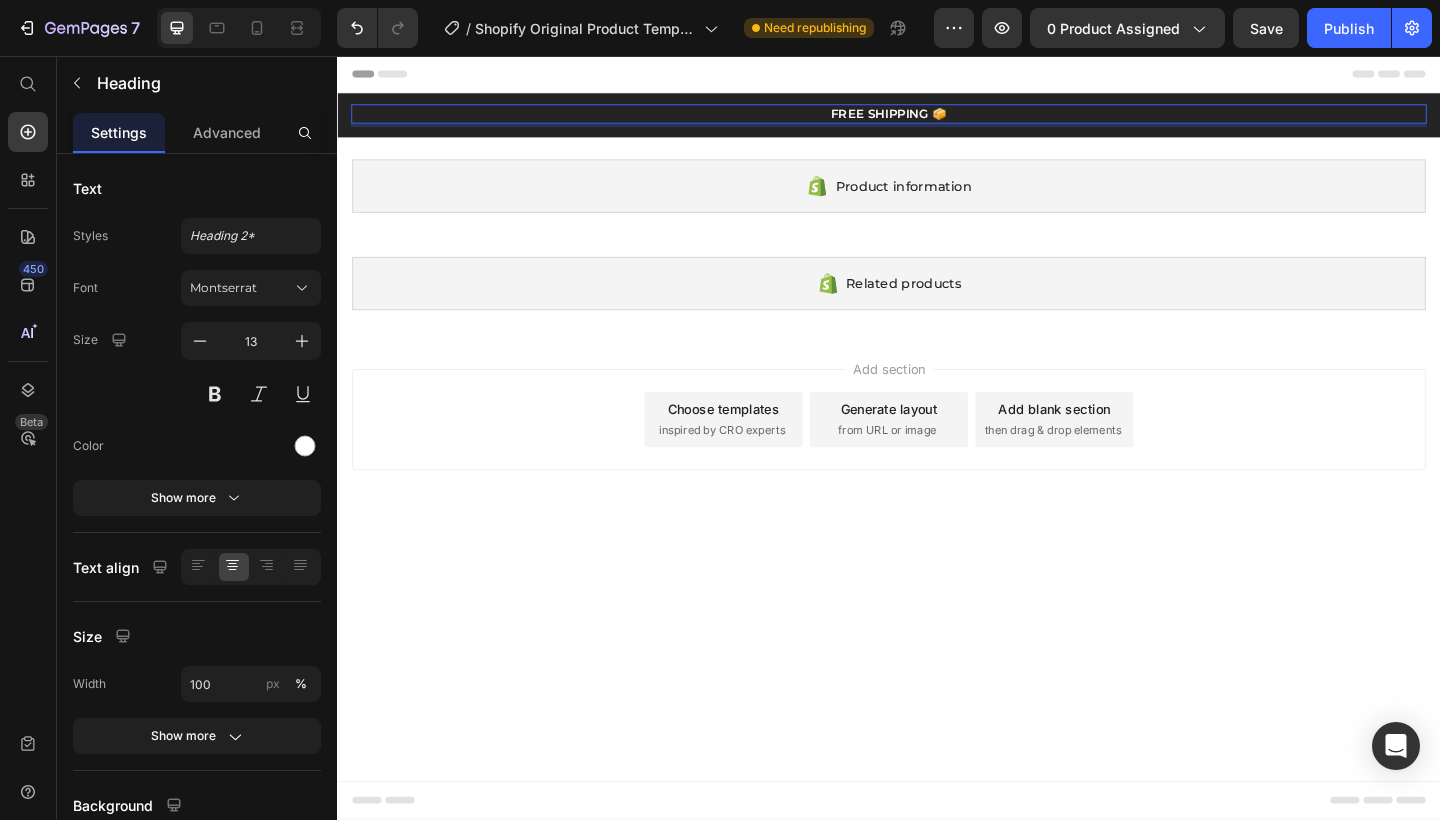 click on "FREE SHIPPING 📦" at bounding box center [937, 119] 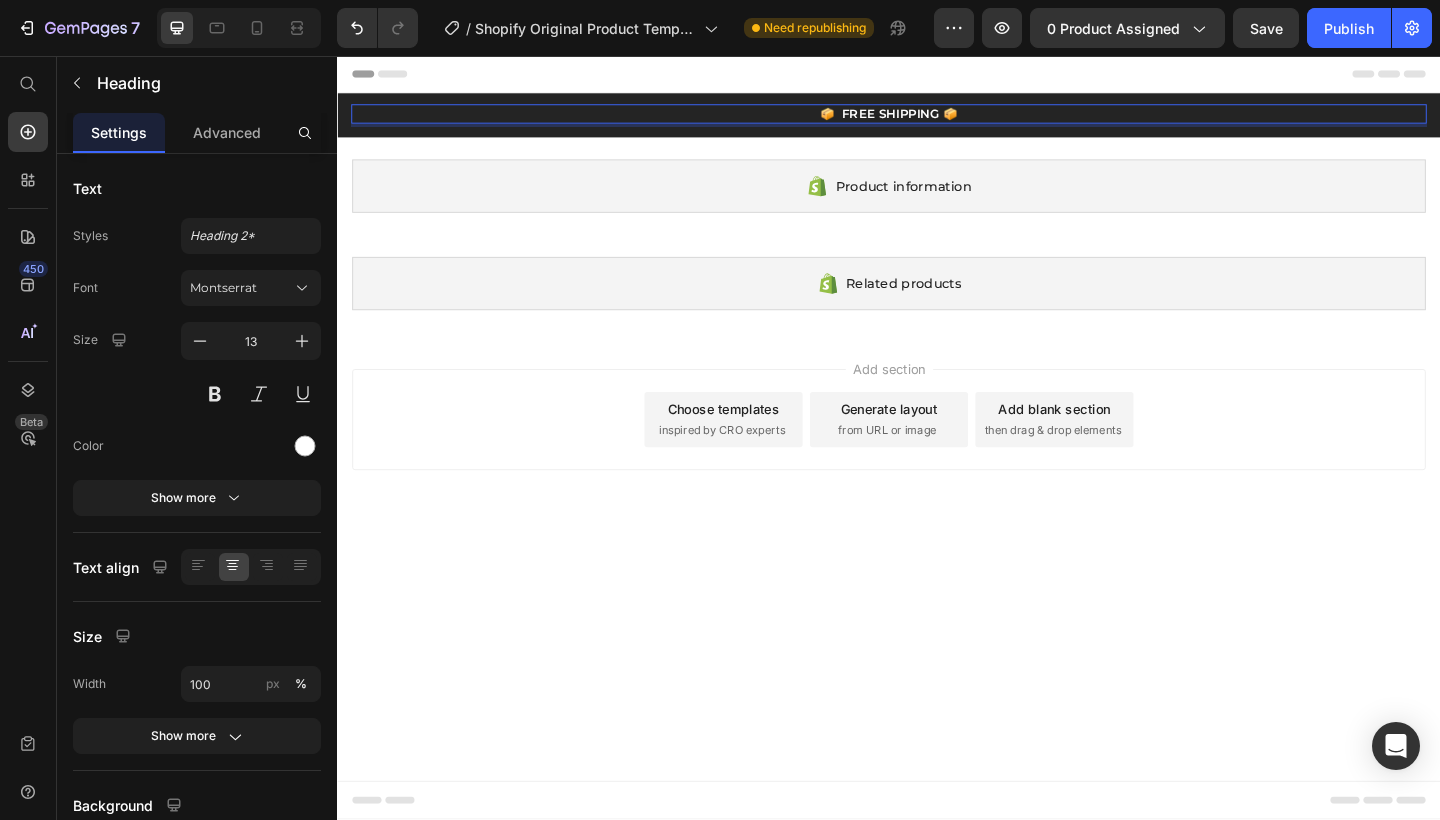click on "📦  FREE SHIPPING 📦" at bounding box center (937, 119) 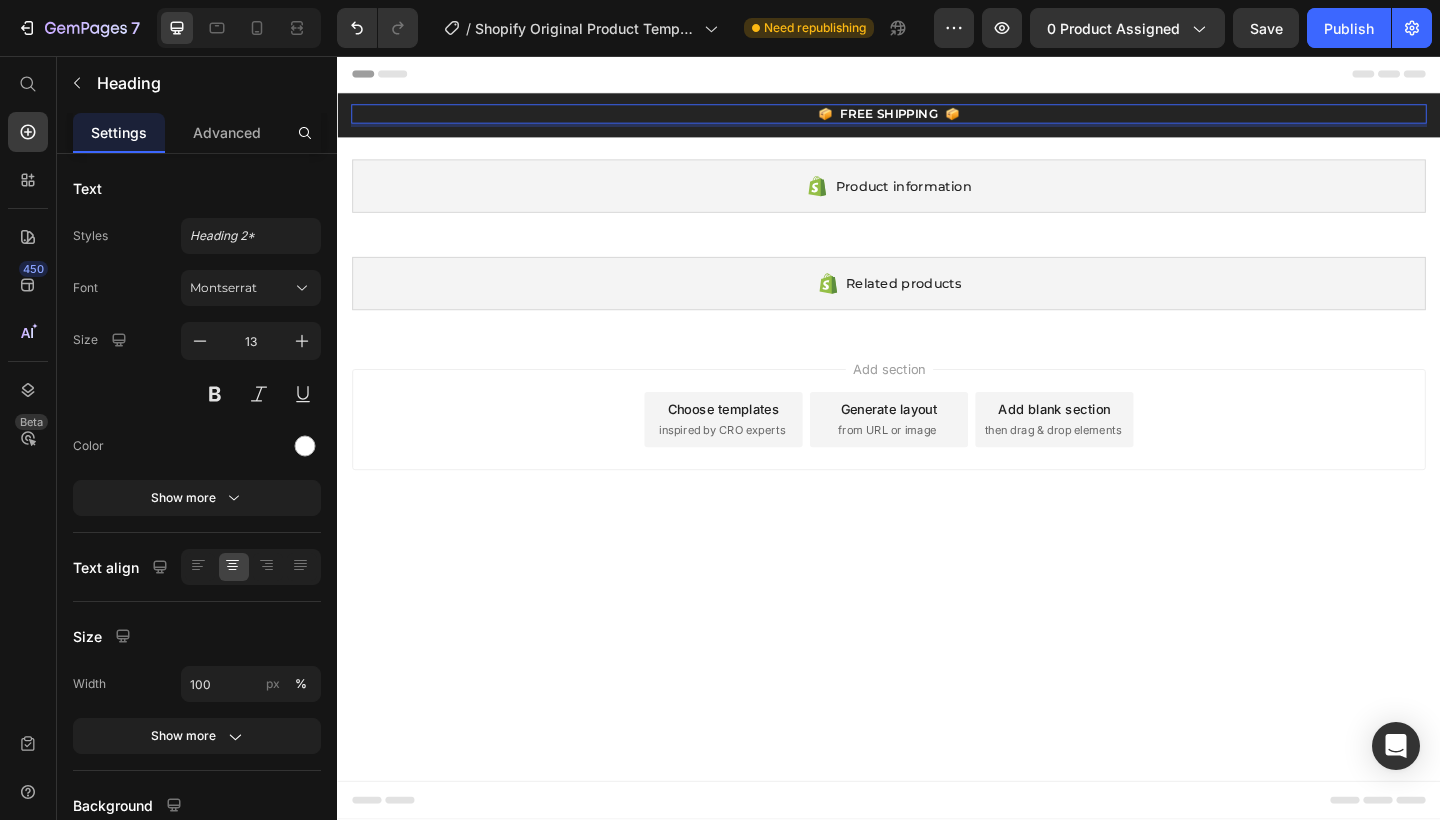 click on "Add section Choose templates inspired by CRO experts Generate layout from URL or image Add blank section then drag & drop elements" at bounding box center (937, 452) 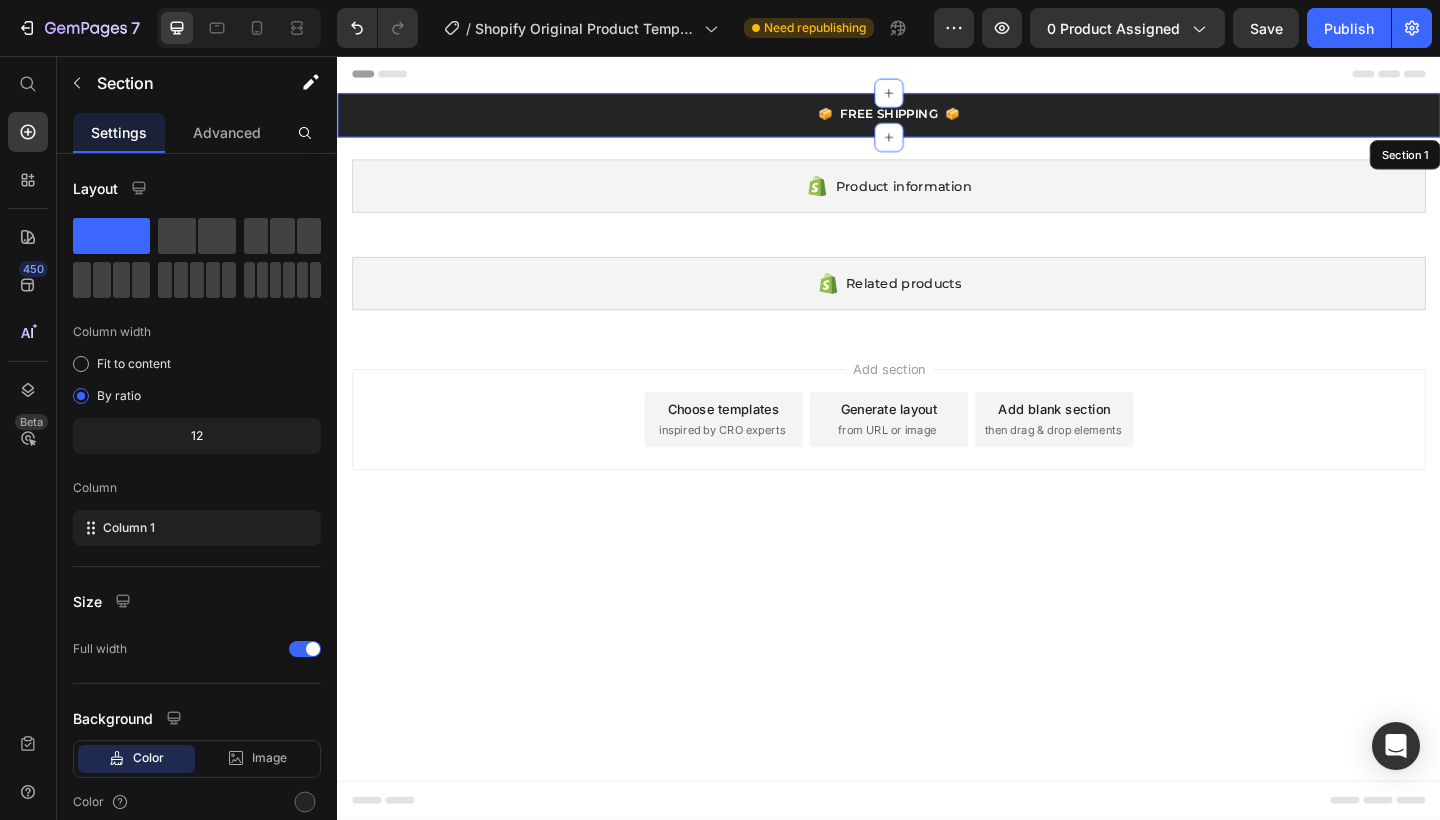 click on "📦  FREE SHIPPING  📦 Heading 5000+ Text block                Icon                Icon                Icon                Icon                Icon Icon List Hoz REVIEWS Text block Row 60-DAY FREE RETURNS Heading Carousel Row Section 1" at bounding box center (937, 121) 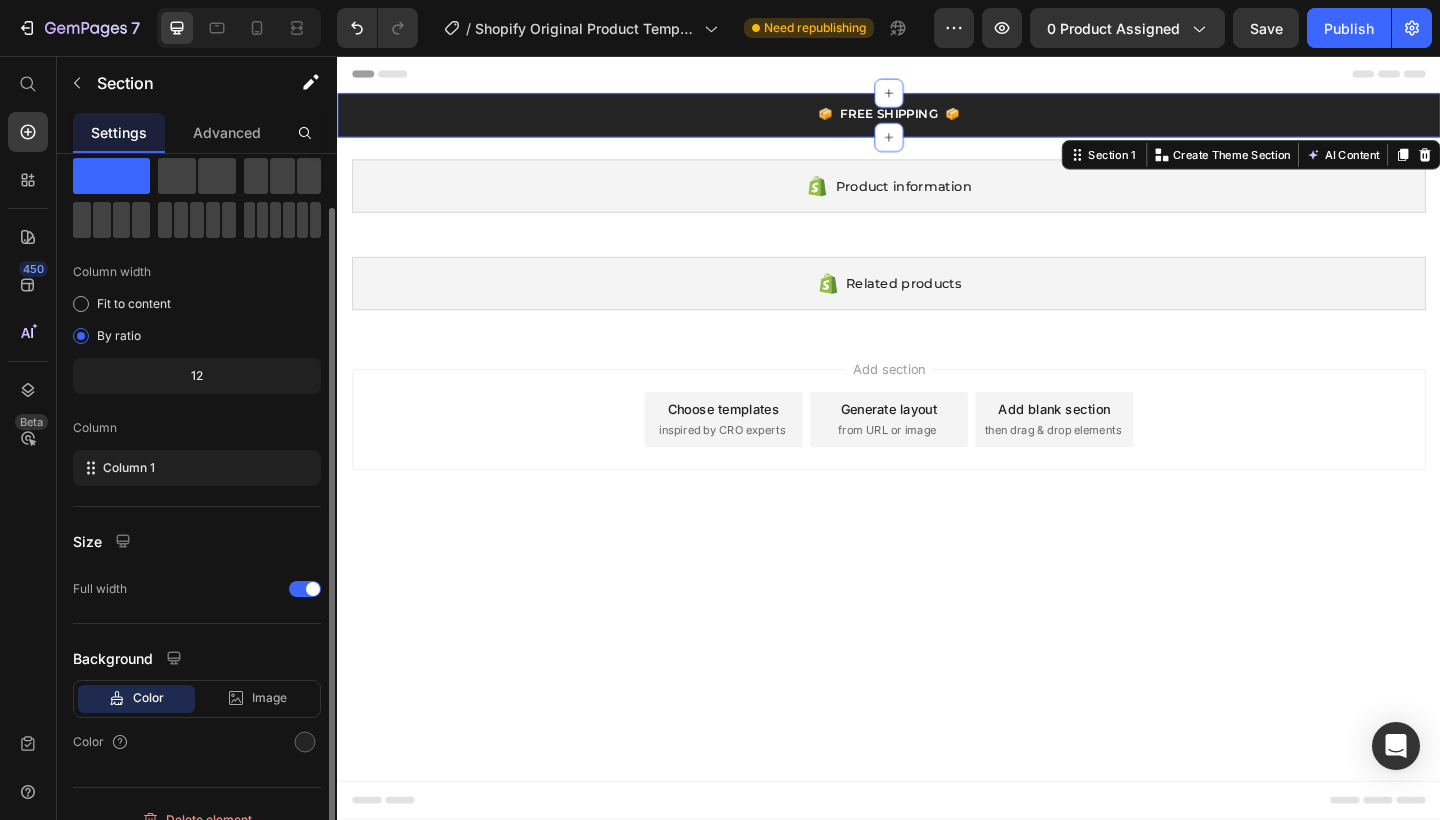 scroll, scrollTop: 85, scrollLeft: 0, axis: vertical 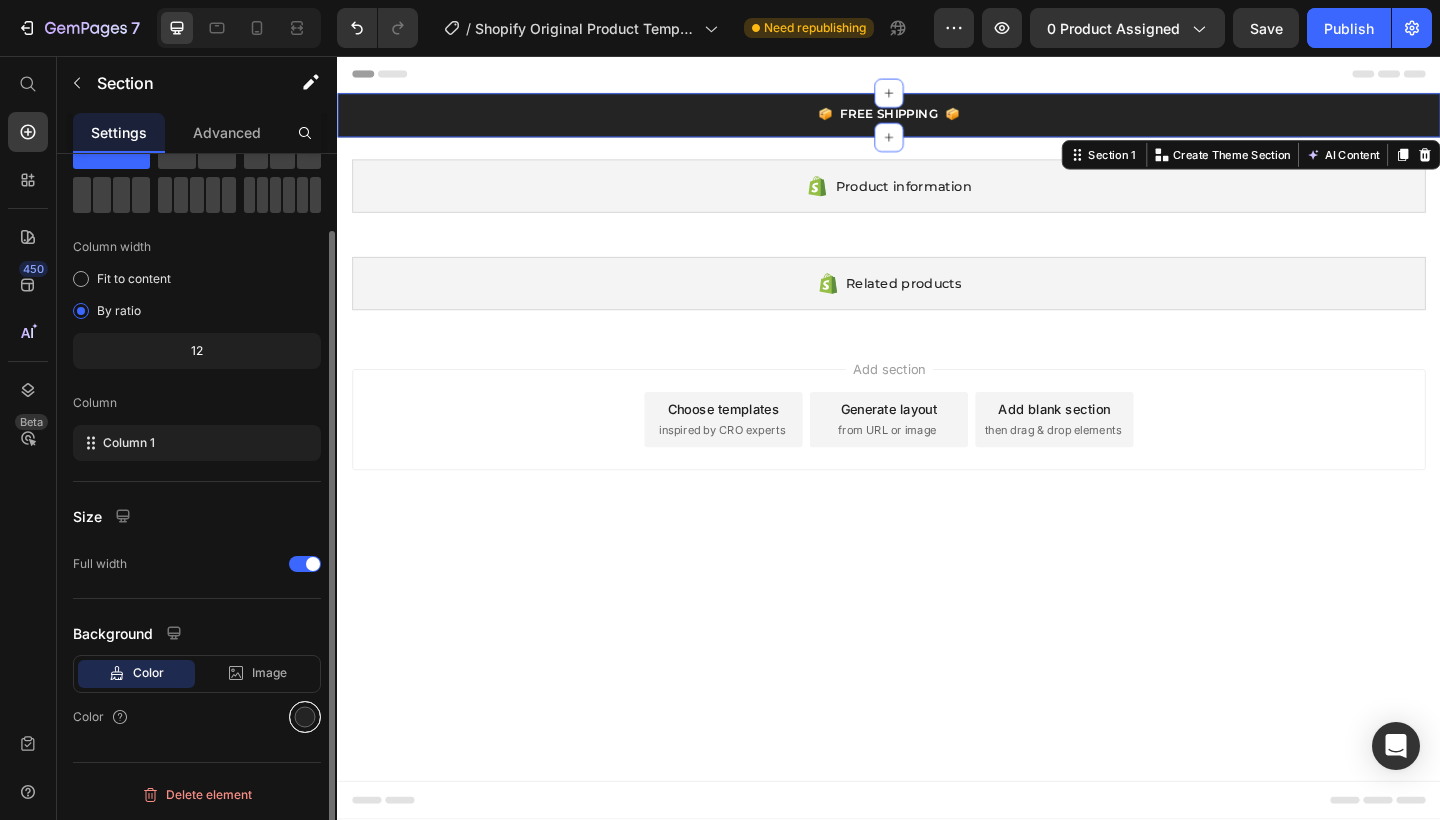 click at bounding box center (305, 717) 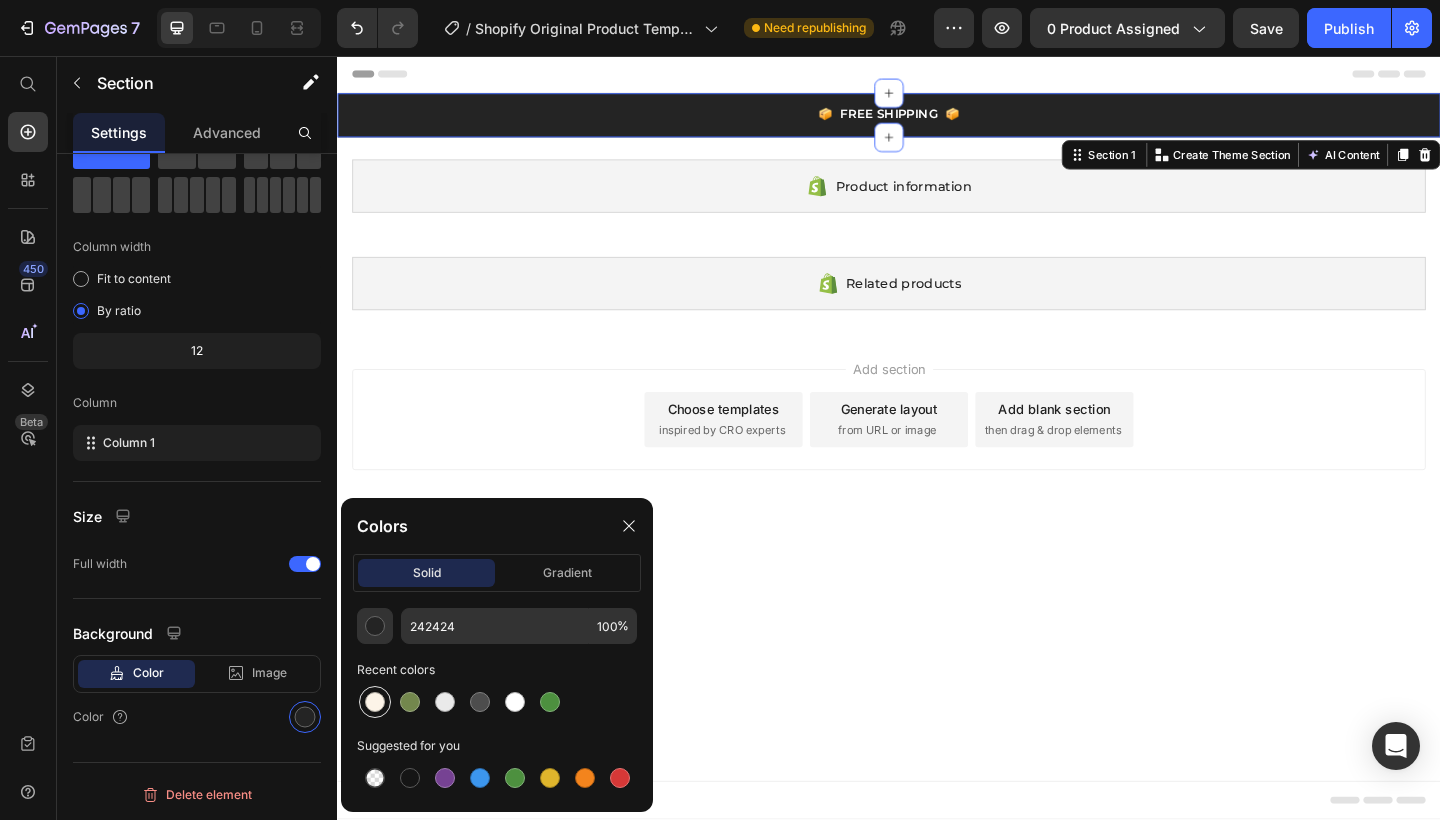 click at bounding box center (375, 702) 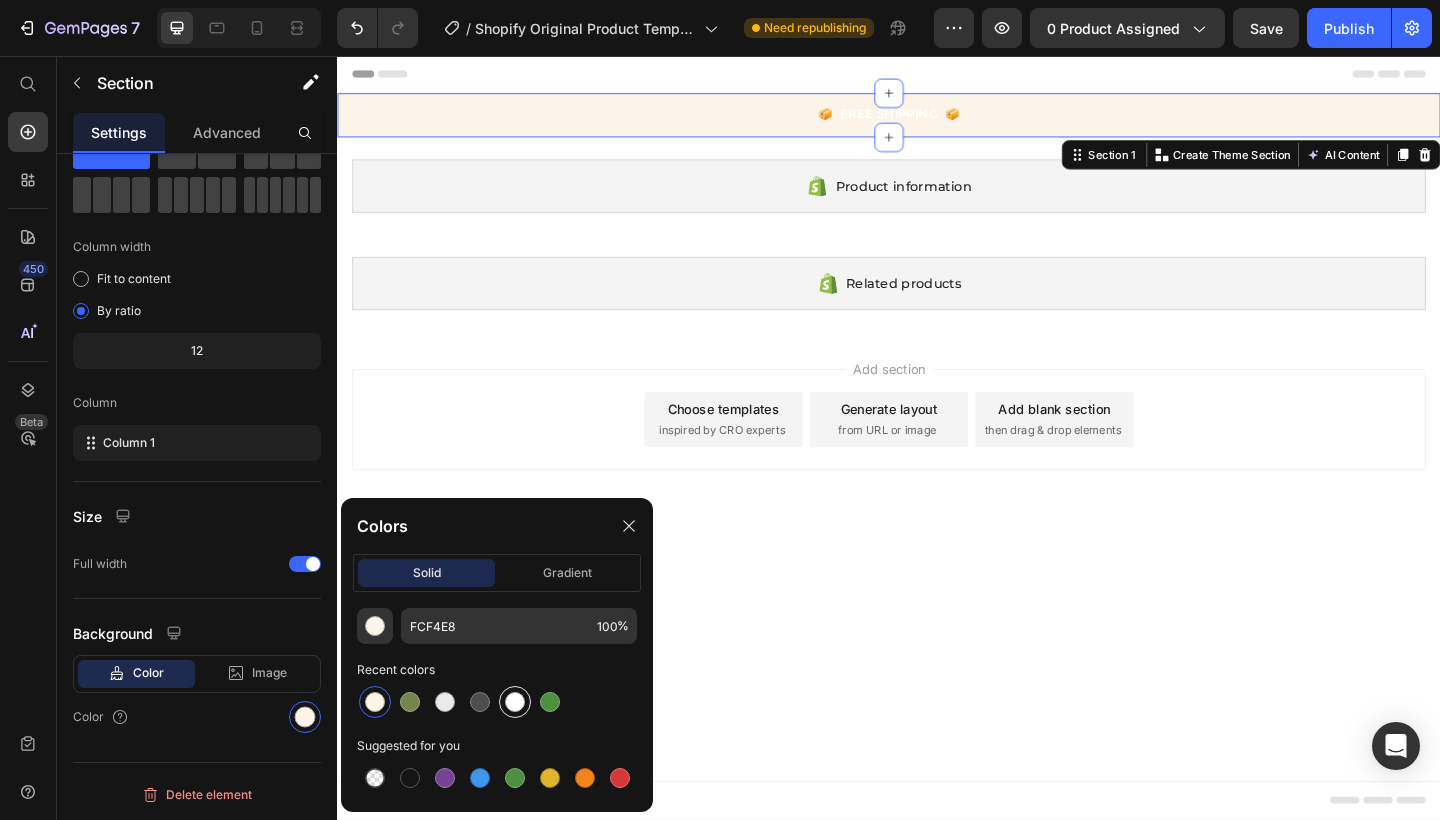 click at bounding box center [515, 702] 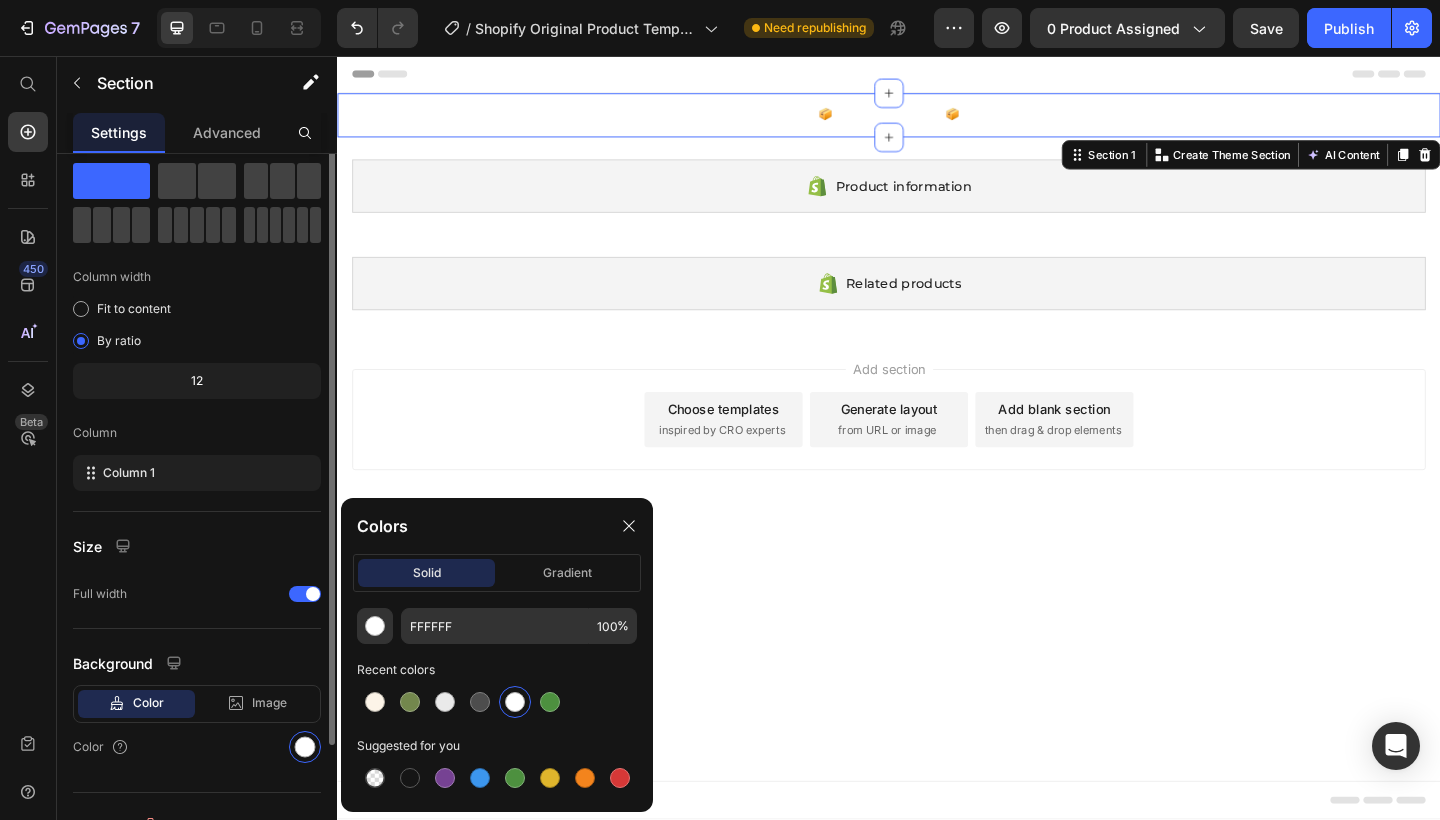 scroll, scrollTop: 0, scrollLeft: 0, axis: both 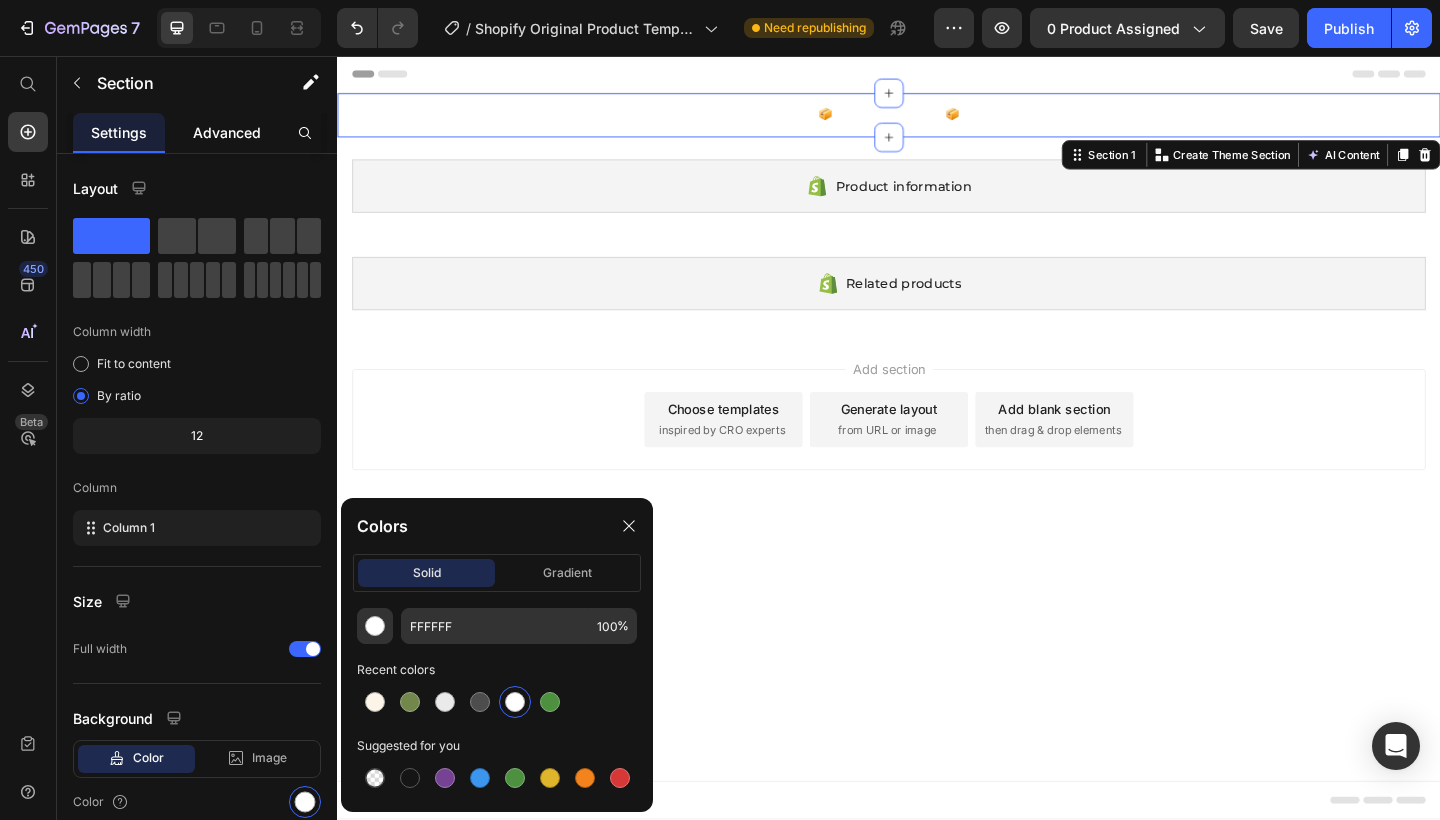 click on "Advanced" at bounding box center [227, 132] 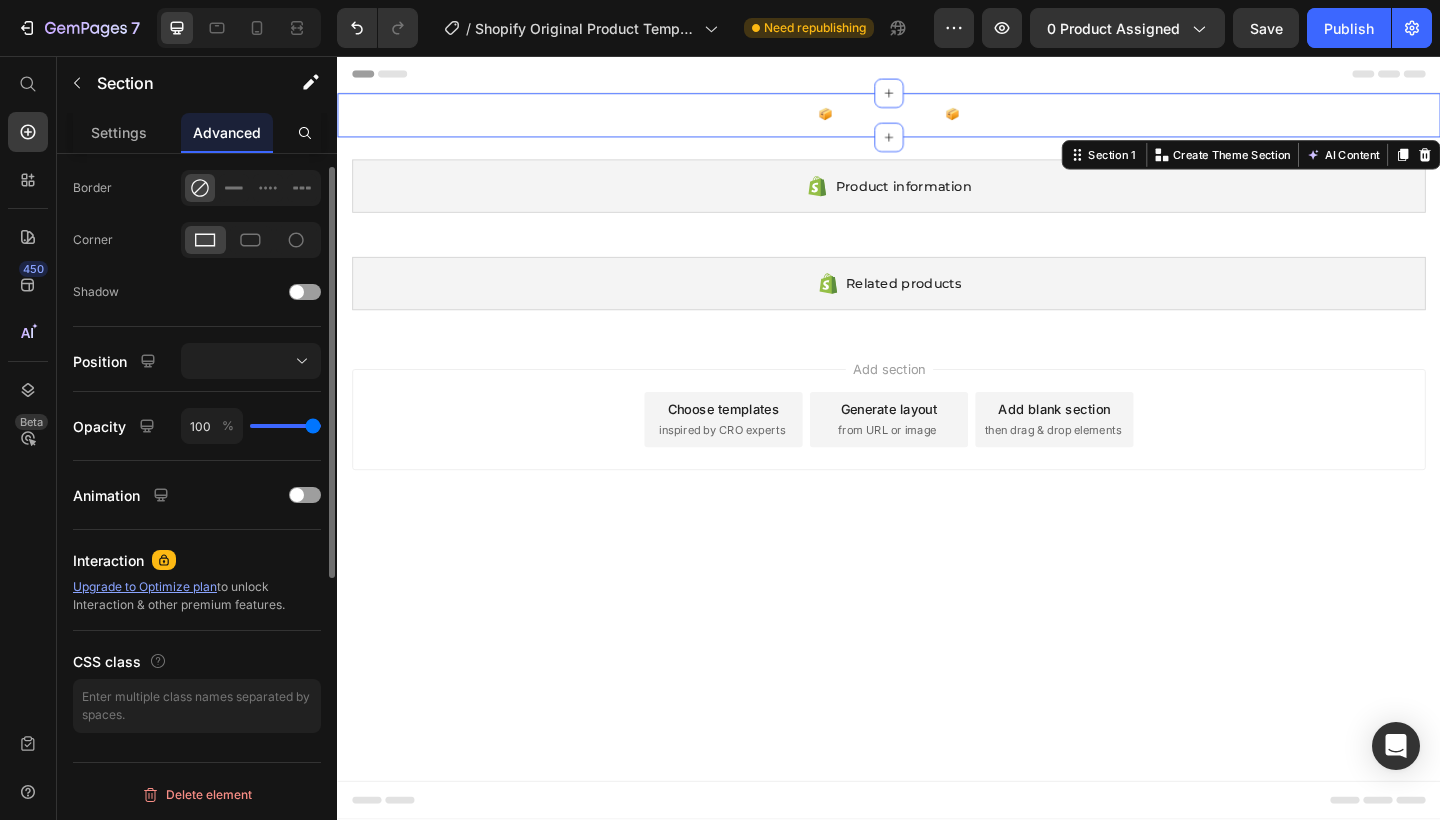 scroll, scrollTop: 0, scrollLeft: 0, axis: both 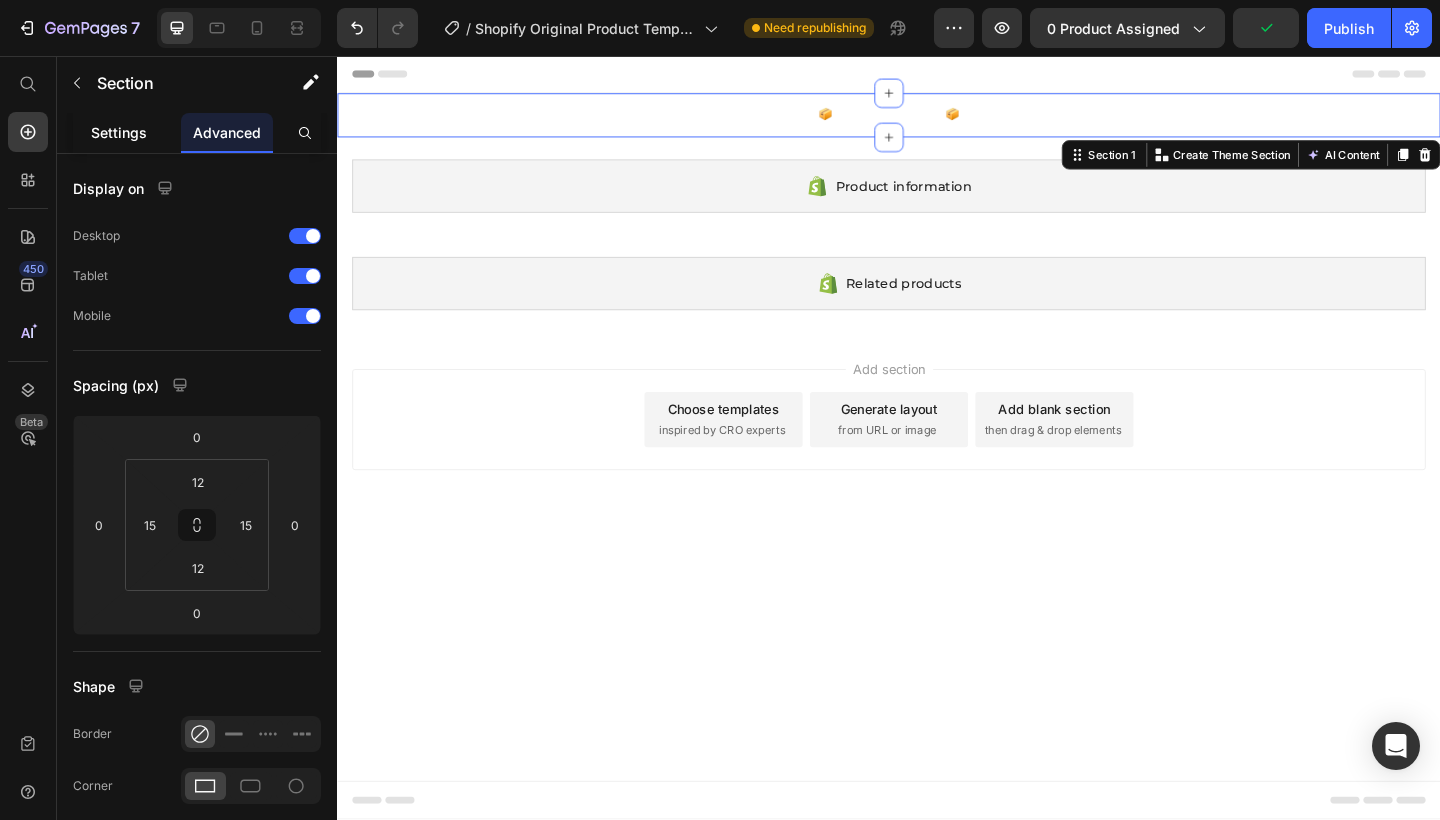 click on "Settings" at bounding box center (119, 132) 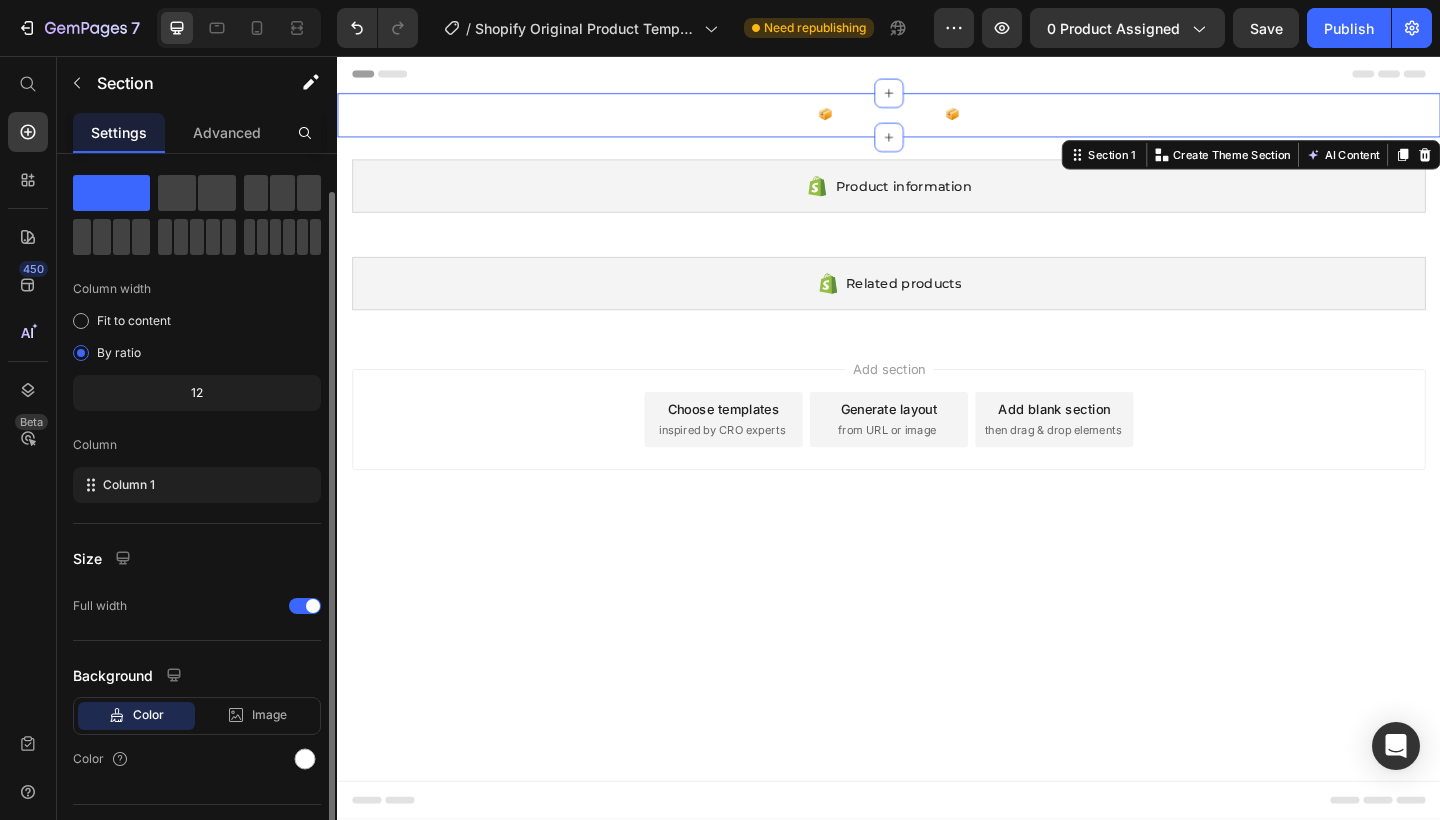 scroll, scrollTop: 85, scrollLeft: 0, axis: vertical 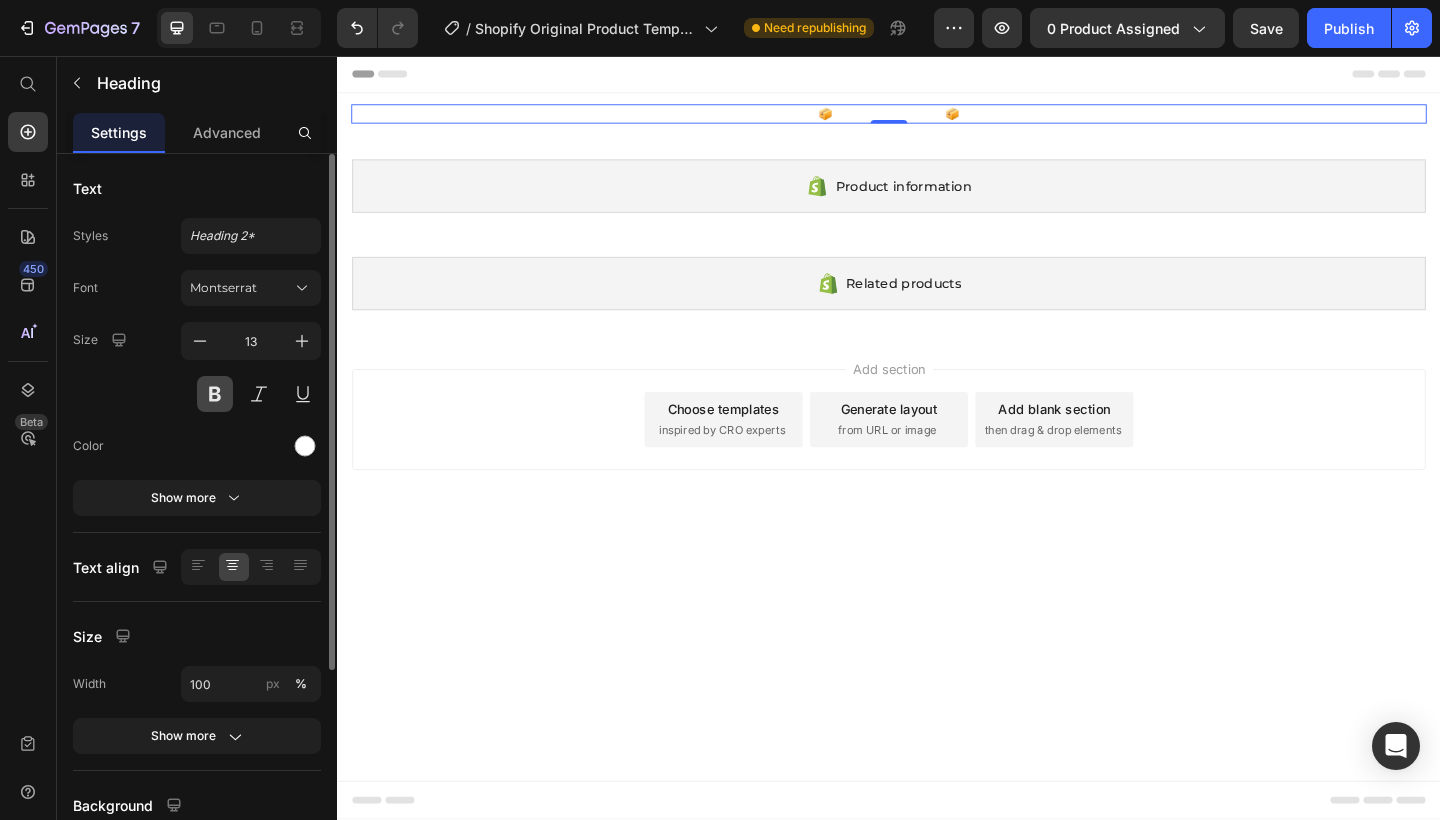 click at bounding box center (215, 394) 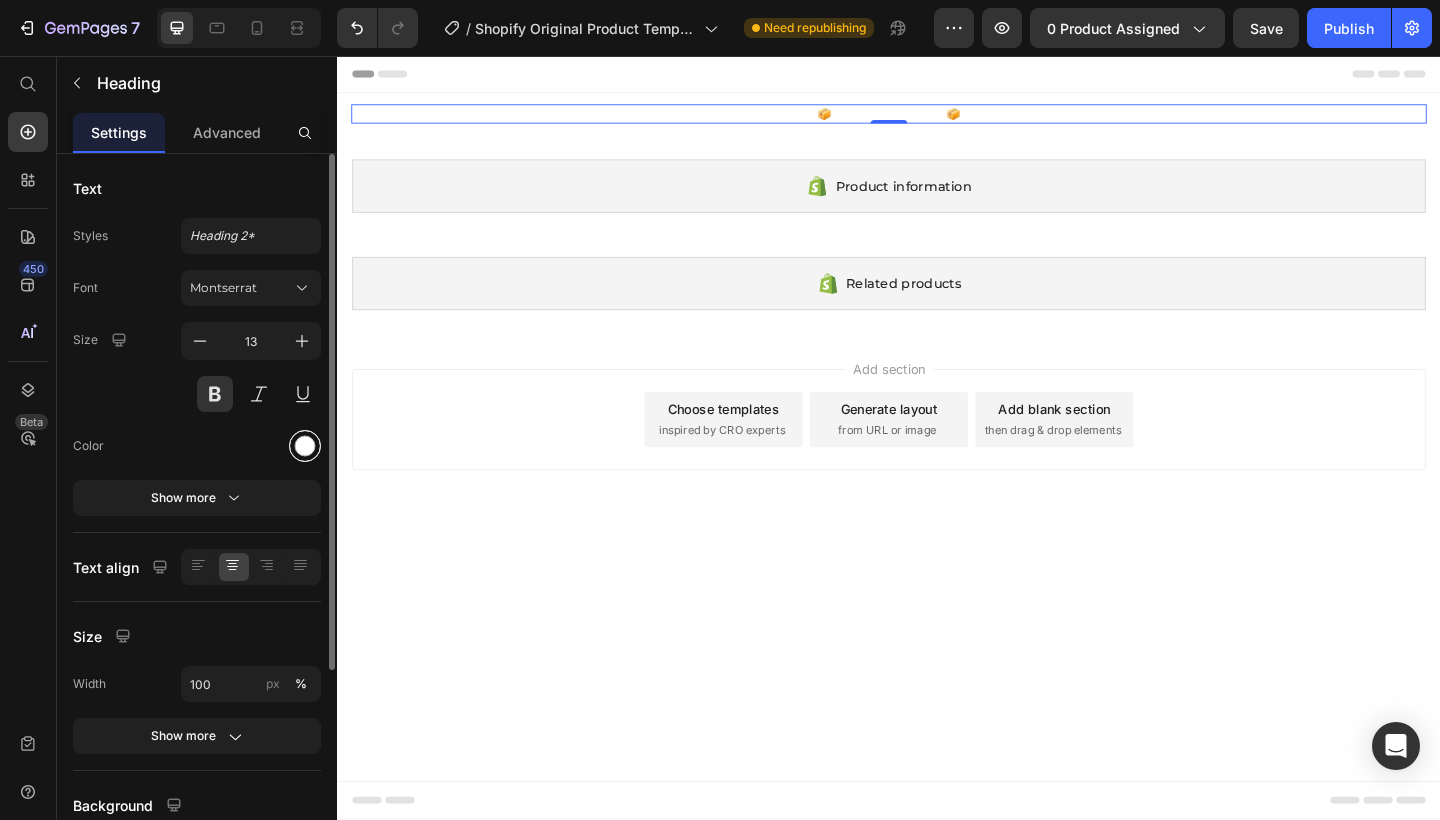click at bounding box center (305, 446) 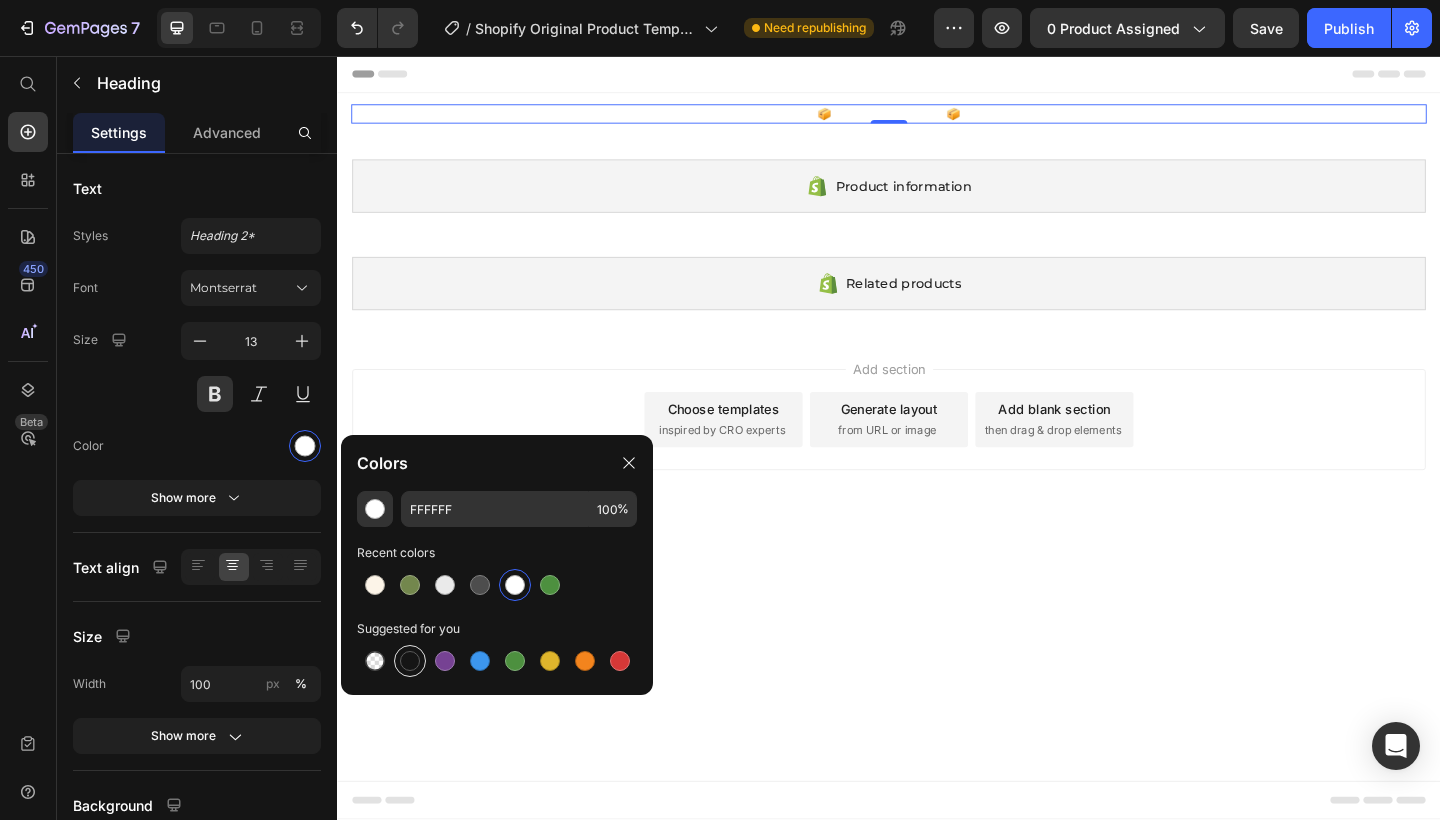 click at bounding box center (410, 661) 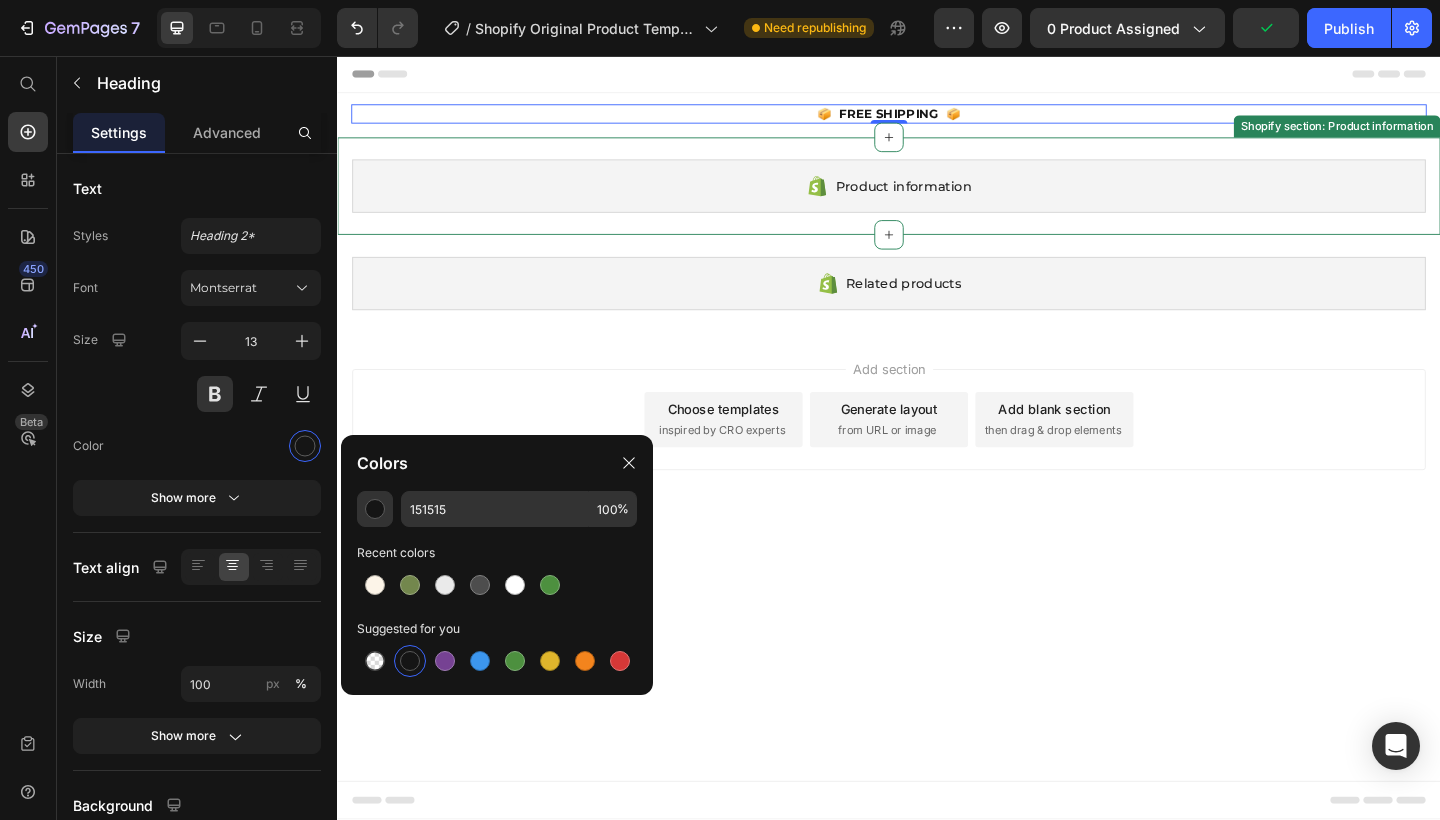 click on "Product information" at bounding box center [937, 198] 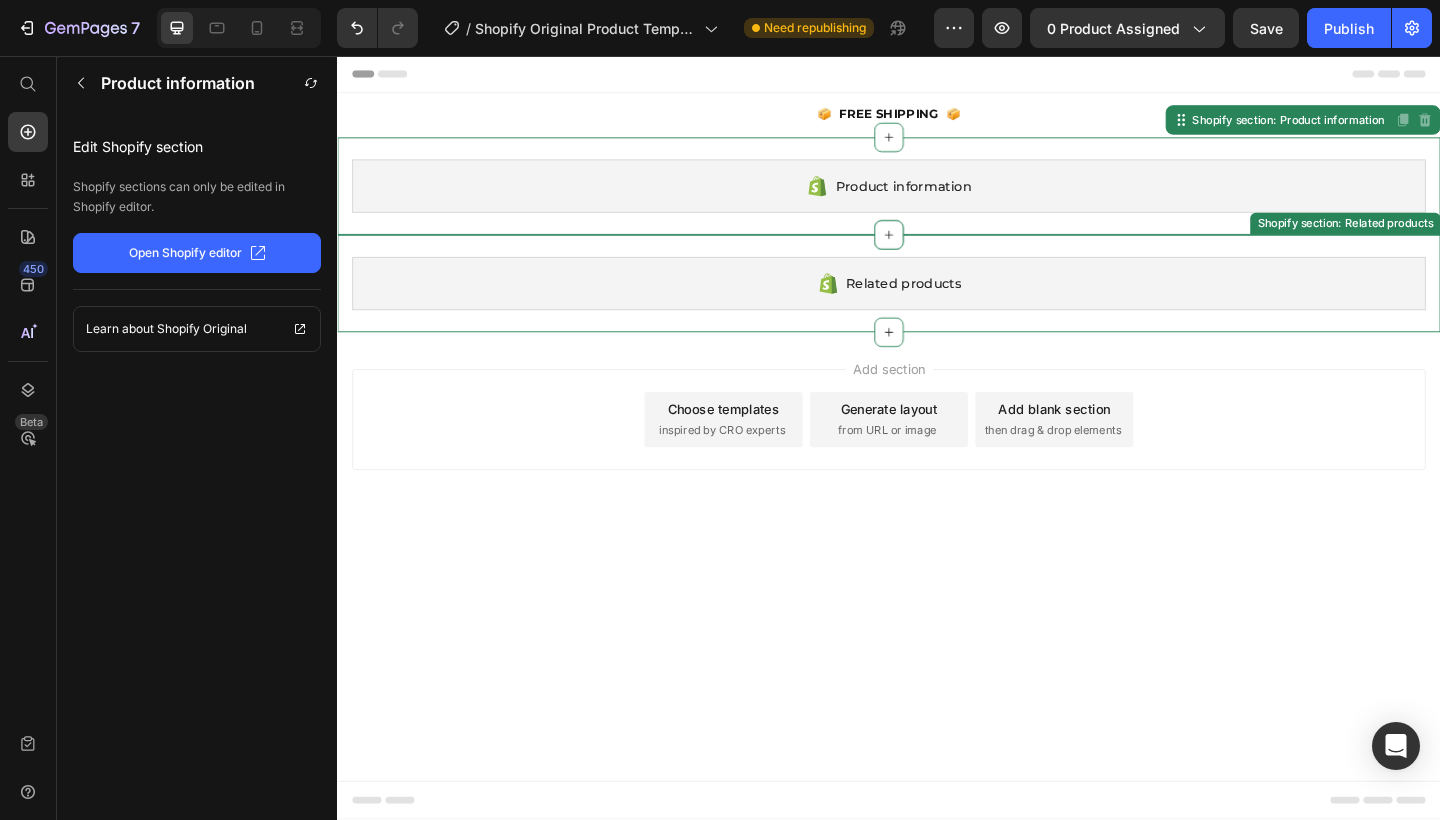 click on "Related products" at bounding box center [937, 304] 